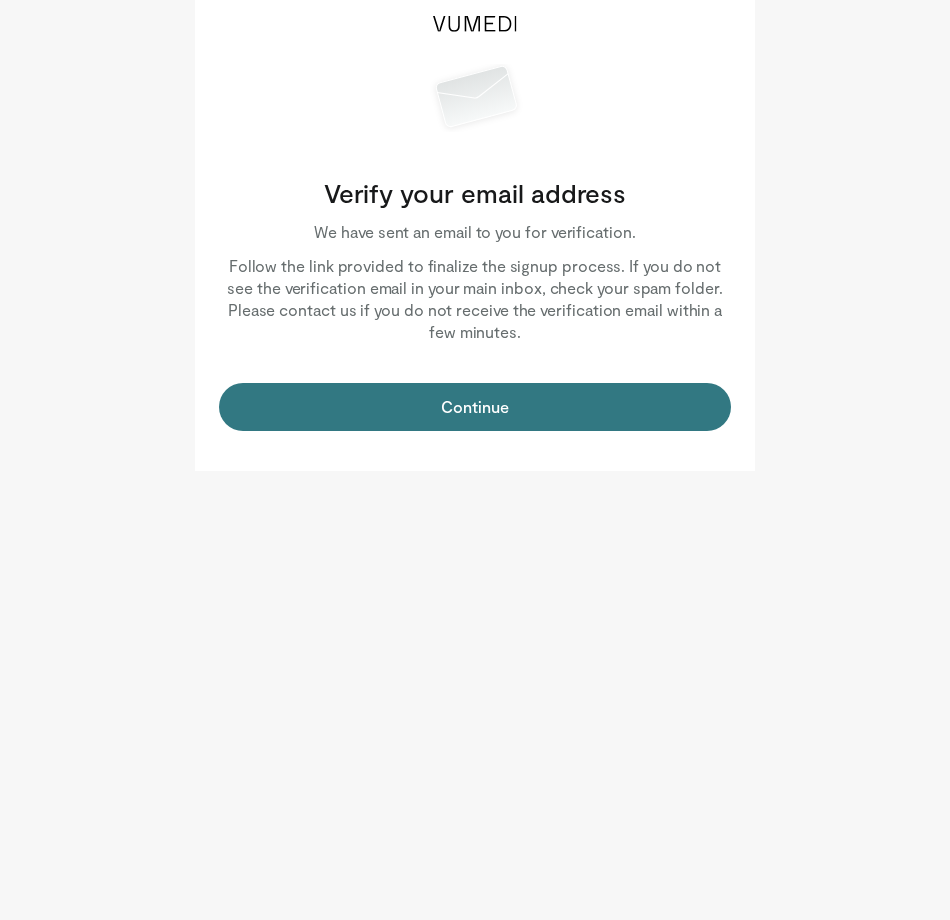 scroll, scrollTop: 0, scrollLeft: 0, axis: both 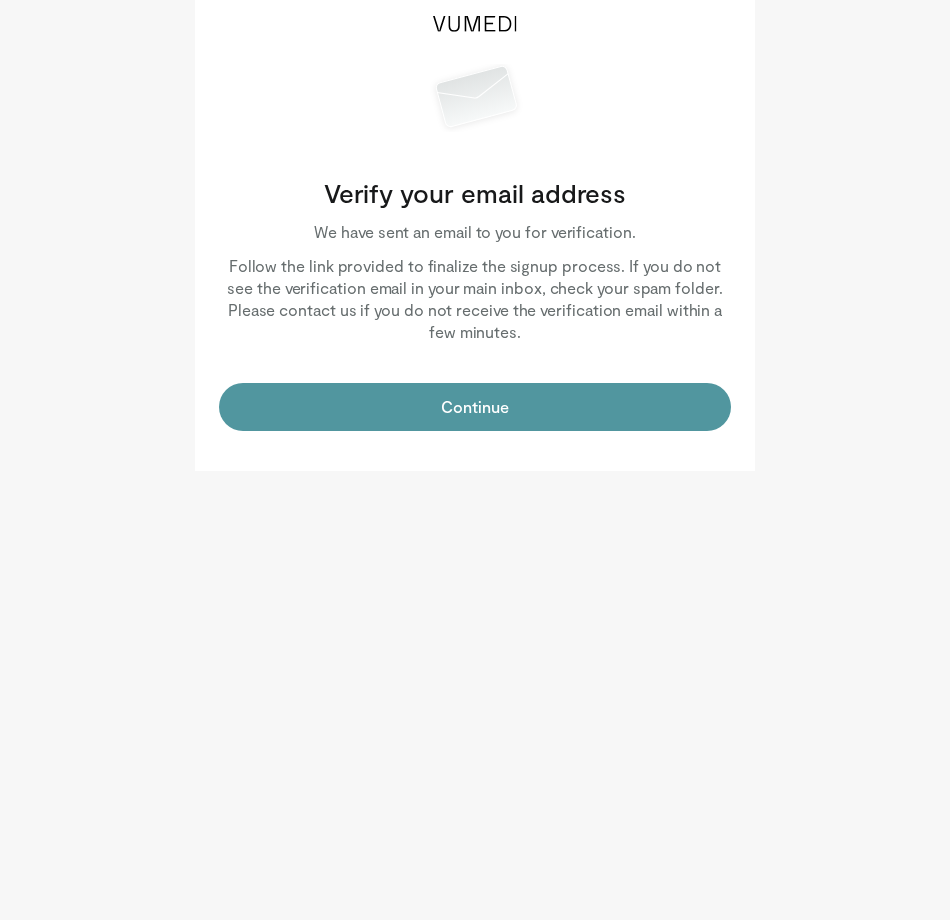 click on "Continue" at bounding box center [475, 407] 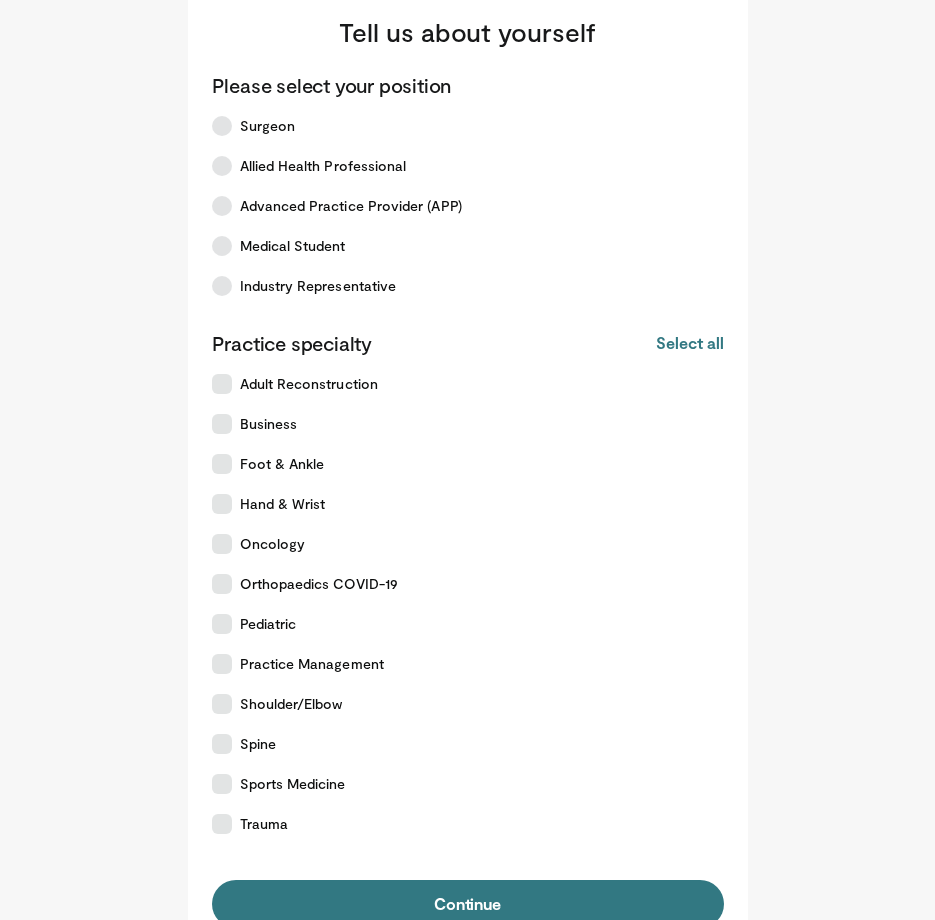 scroll, scrollTop: 0, scrollLeft: 0, axis: both 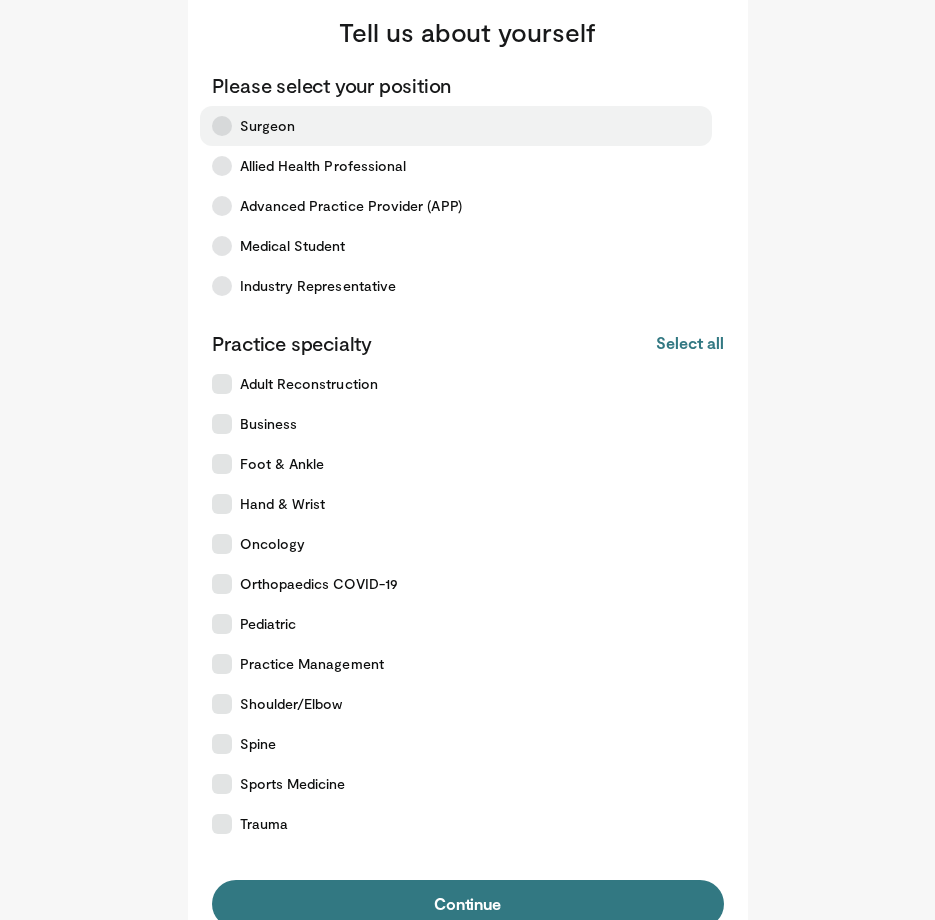 click on "Surgeon" at bounding box center [456, 126] 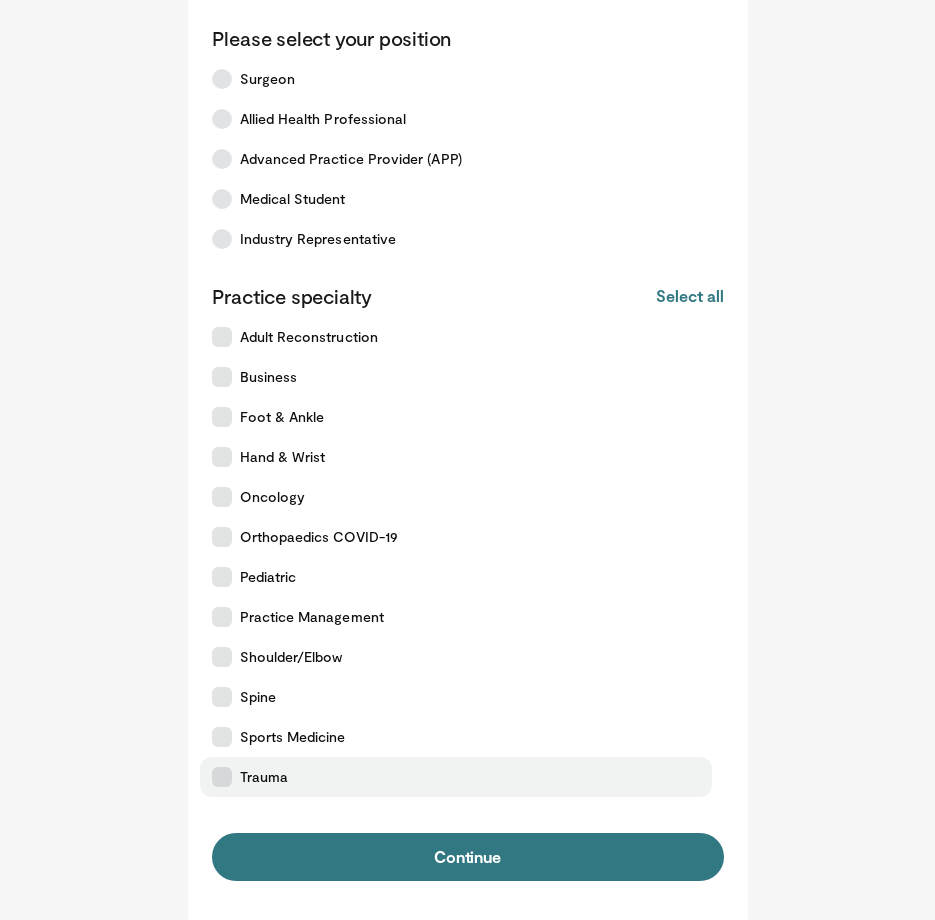 scroll, scrollTop: 48, scrollLeft: 0, axis: vertical 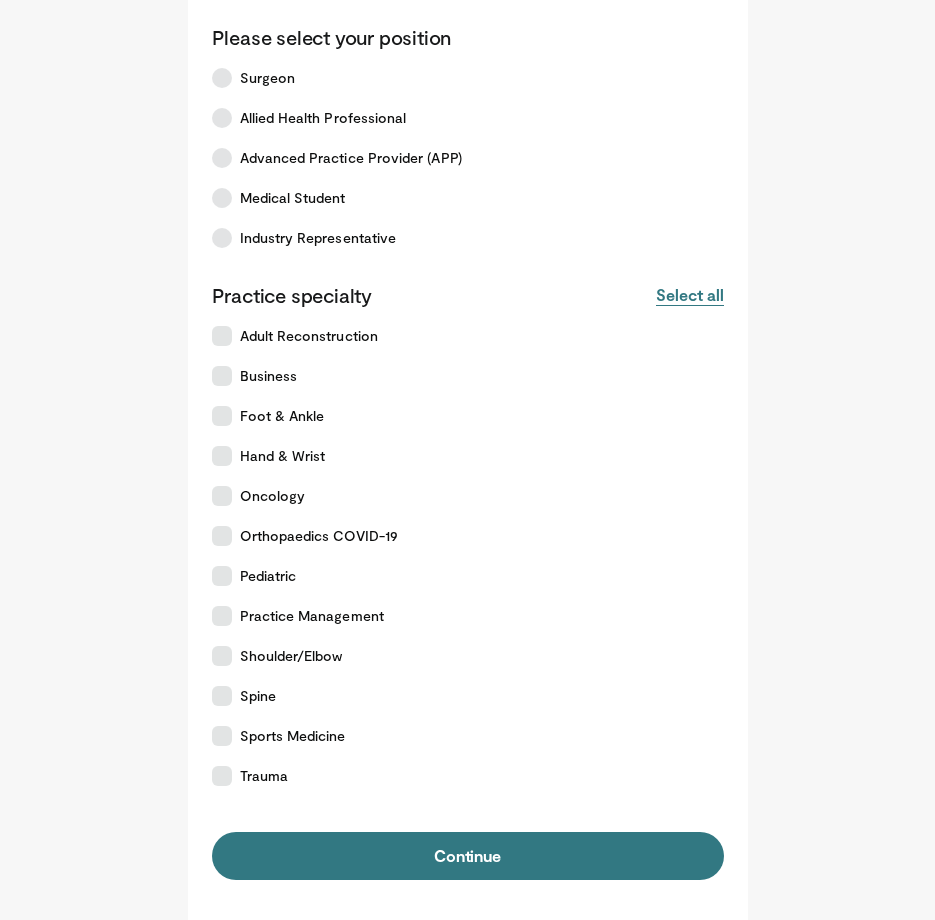 click on "Select all" at bounding box center (689, 295) 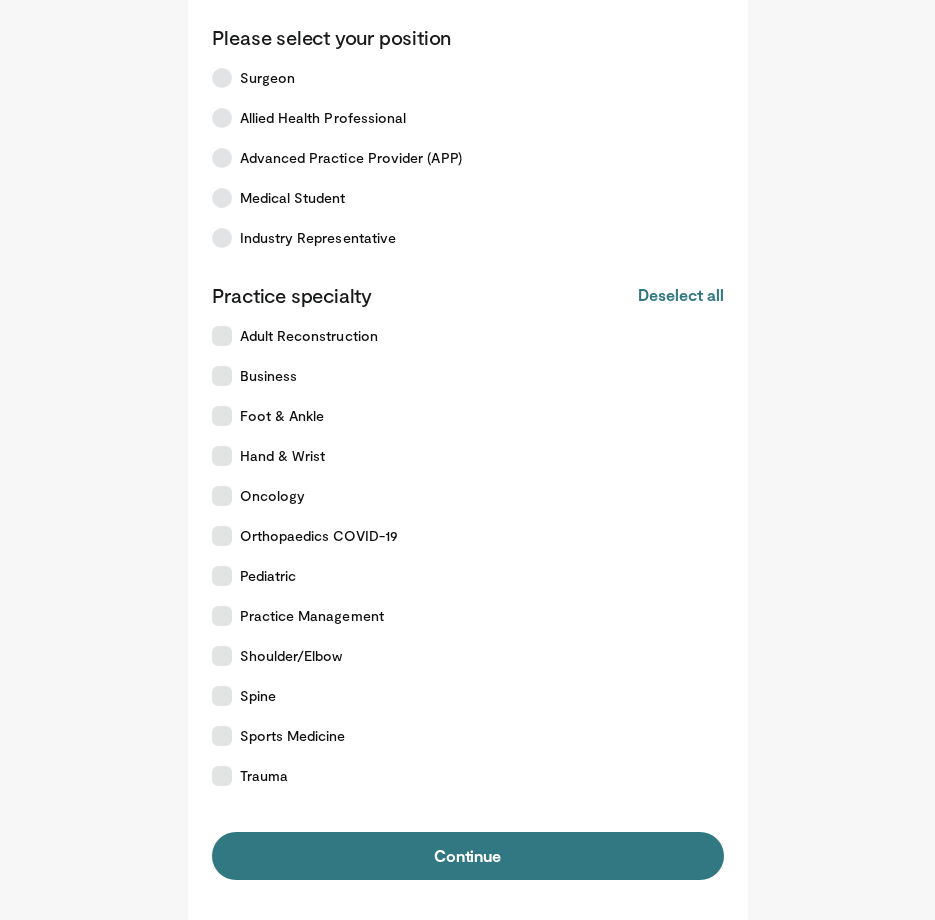 click on "Practice specialty
Select all
Deselect all" at bounding box center (468, 295) 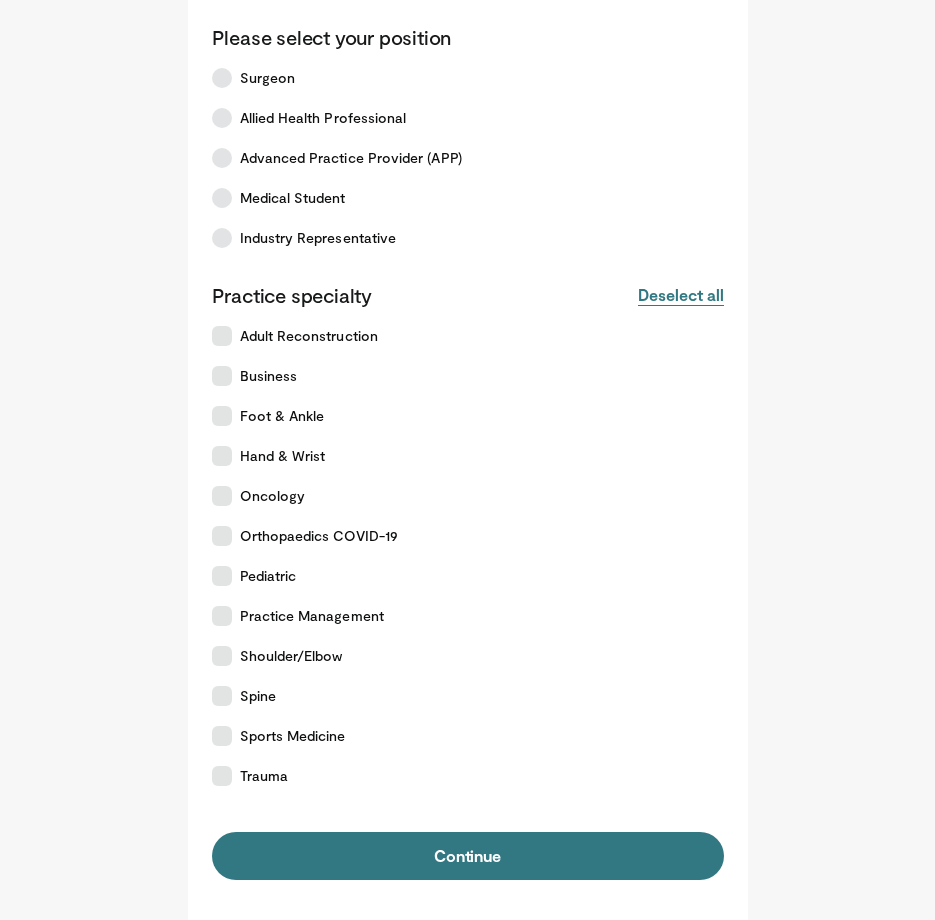 click on "Deselect all" at bounding box center (680, 295) 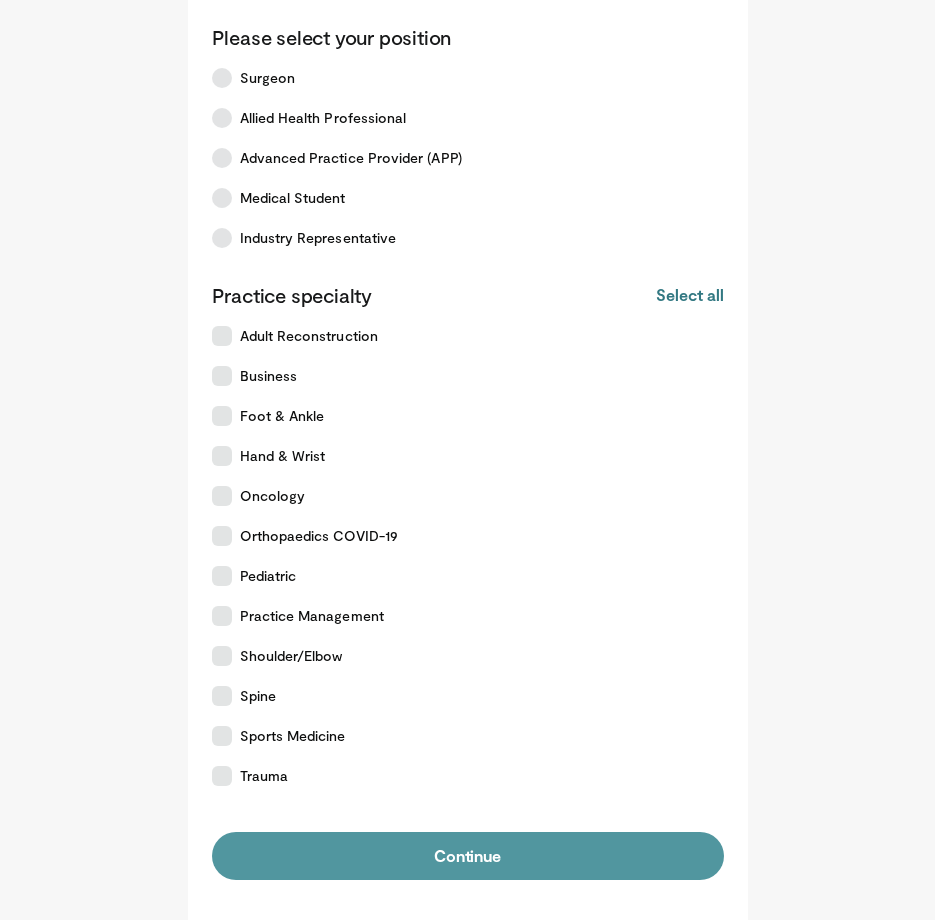 click on "Continue" at bounding box center (468, 856) 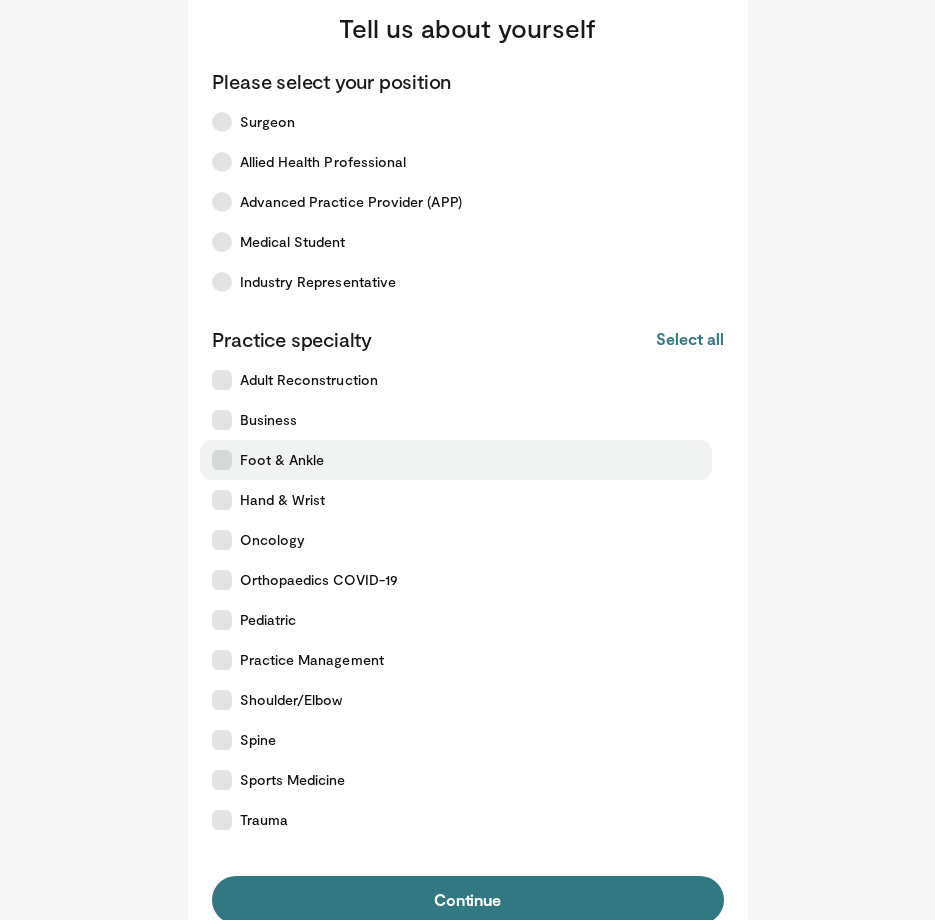 scroll, scrollTop: 0, scrollLeft: 0, axis: both 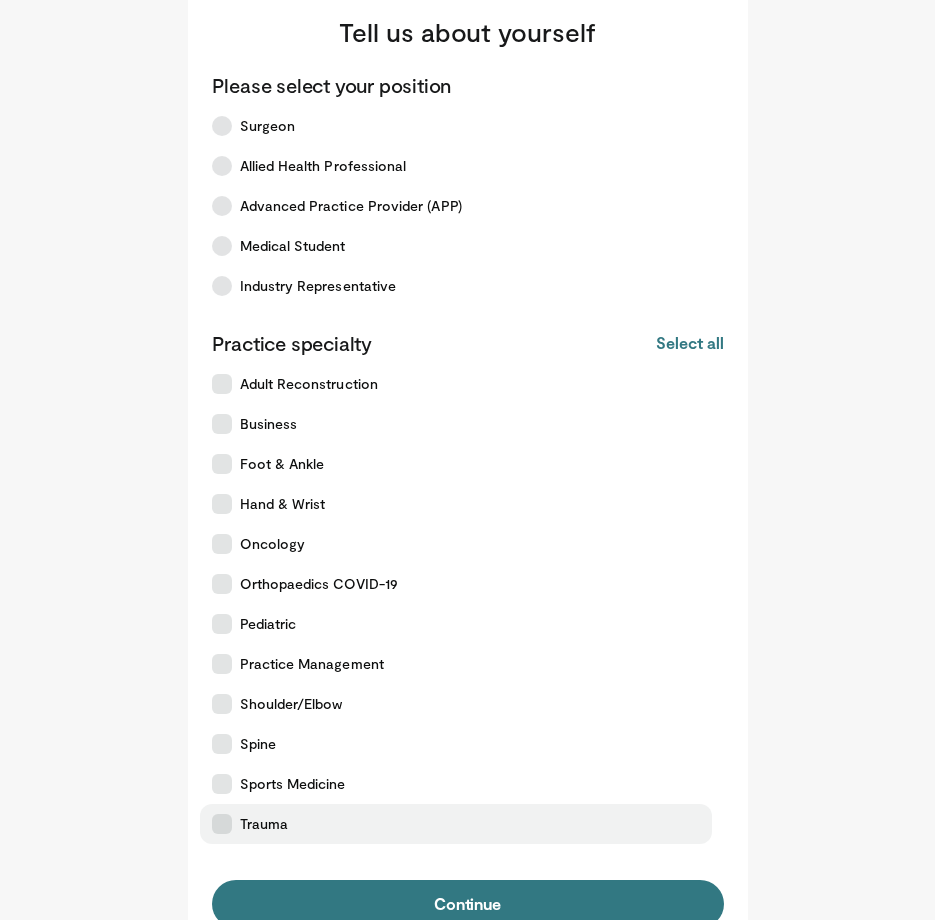 click at bounding box center [222, 824] 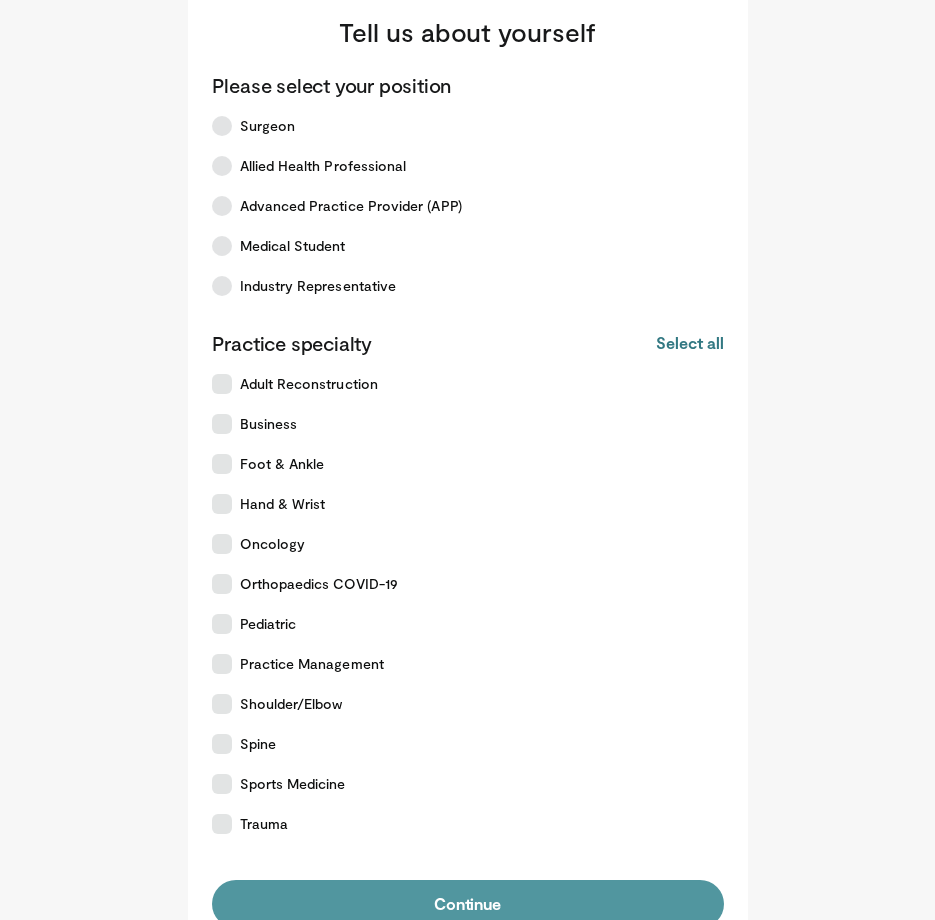 click on "Continue" at bounding box center (468, 904) 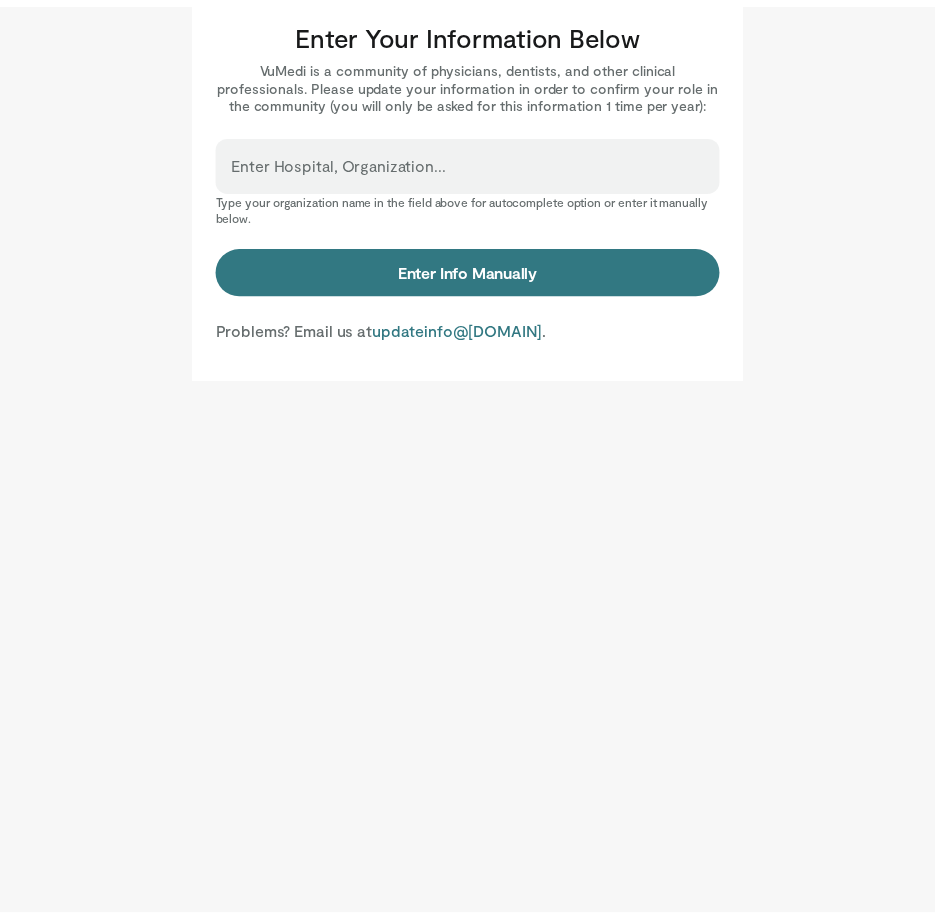 scroll, scrollTop: 0, scrollLeft: 0, axis: both 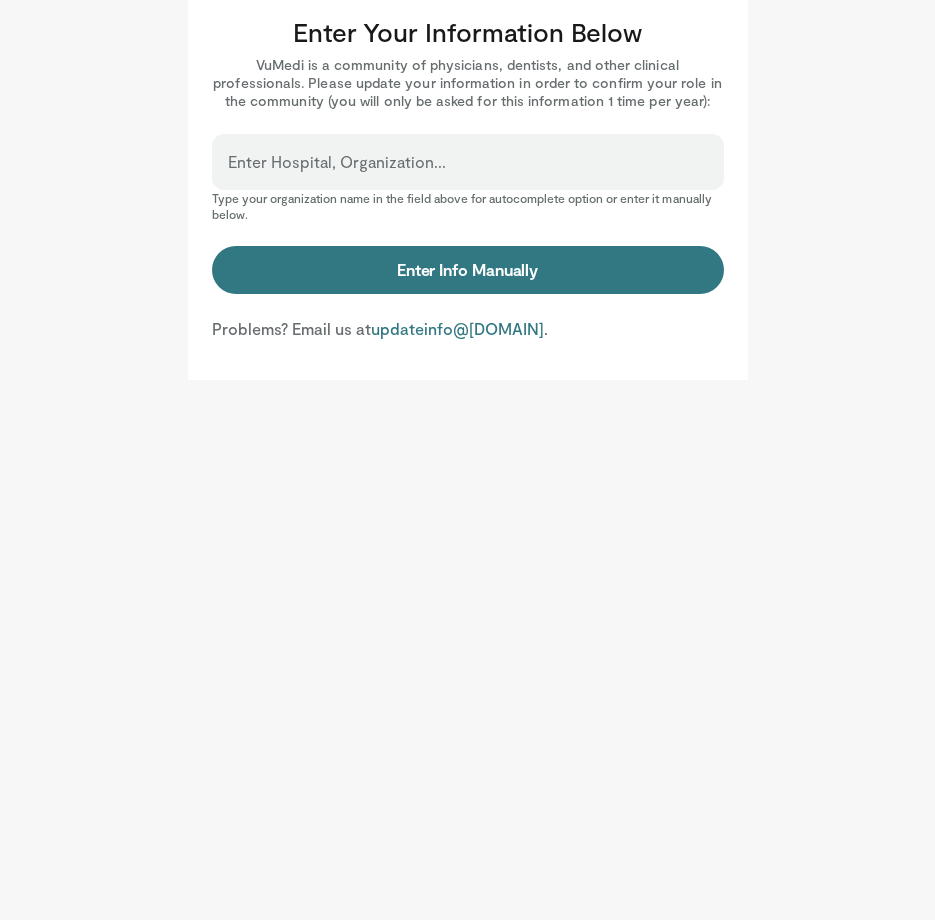 click on "Enter Hospital, Organization..." at bounding box center (468, 171) 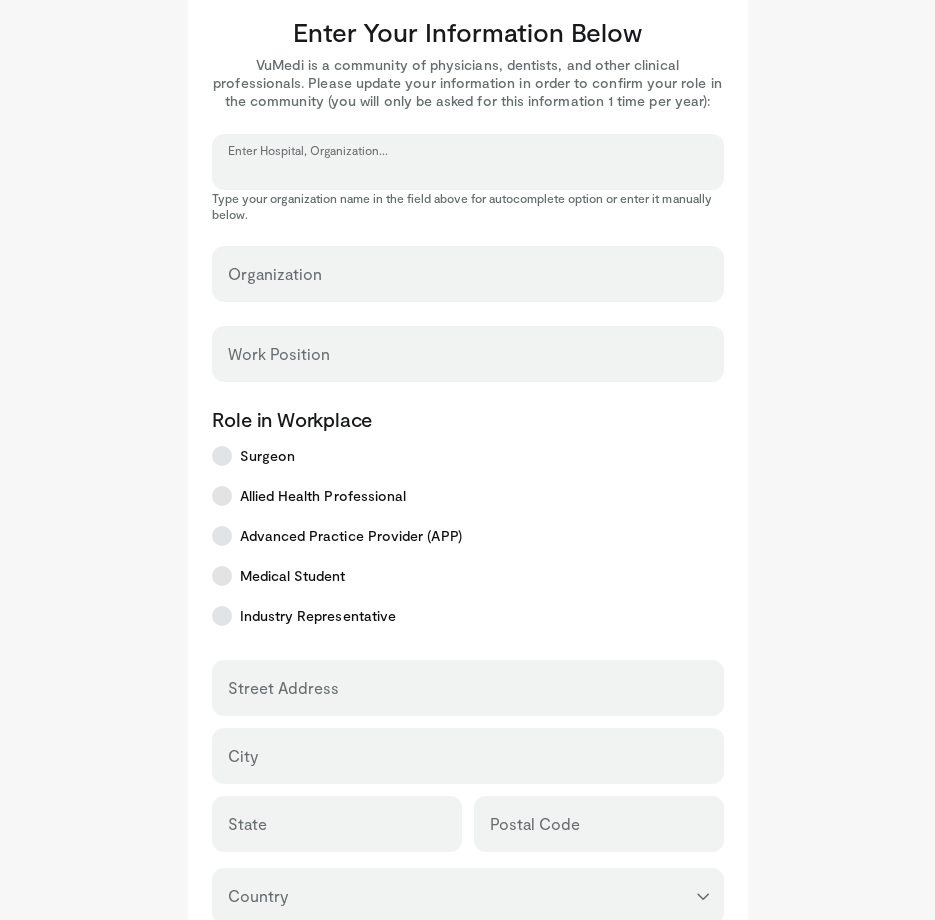 click on "Enter Hospital, Organization..." at bounding box center (468, 171) 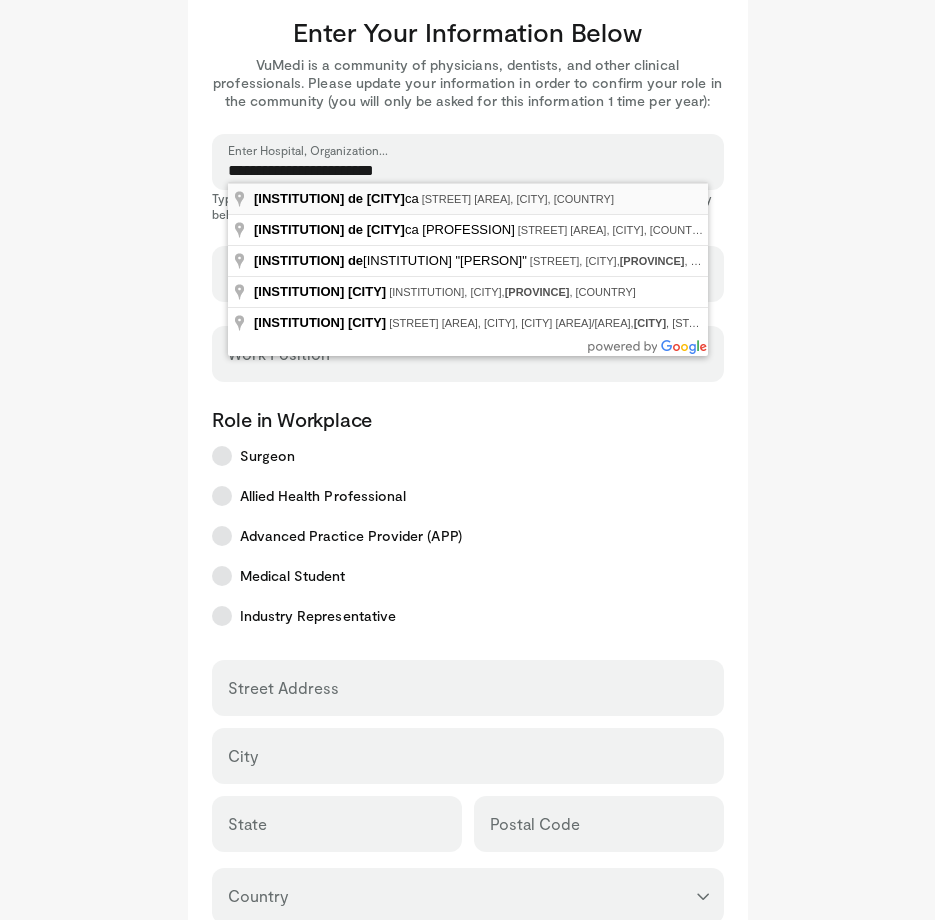 type on "**********" 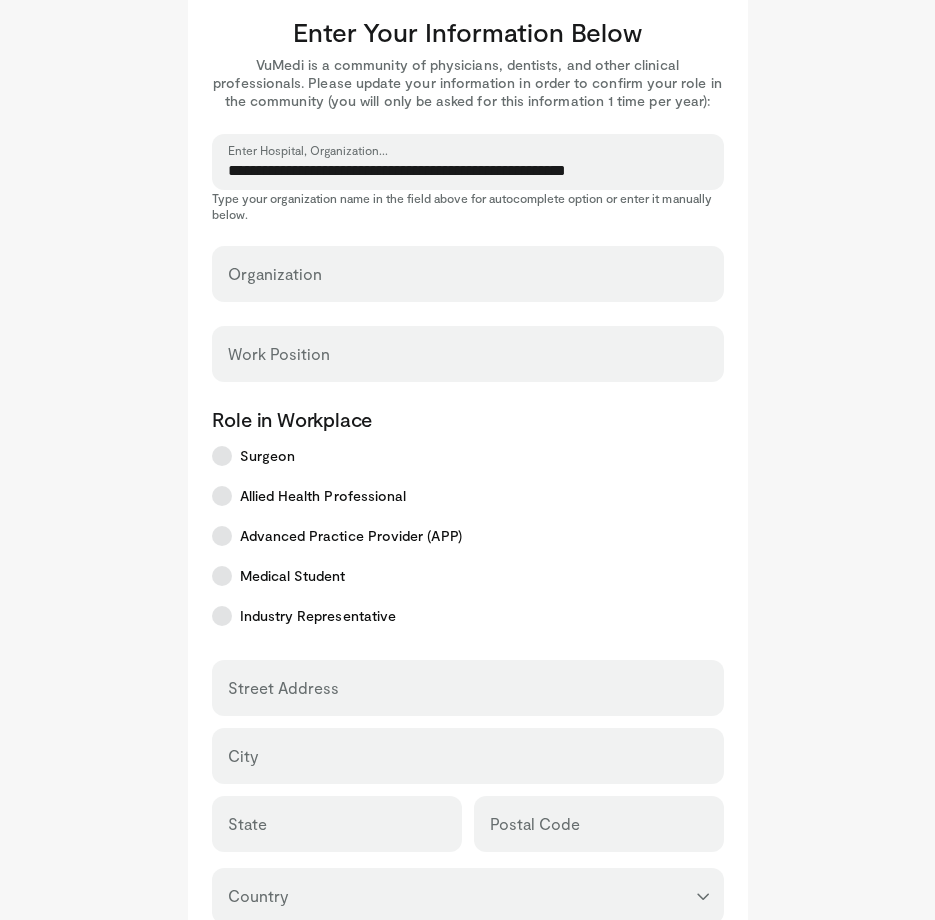 select on "**" 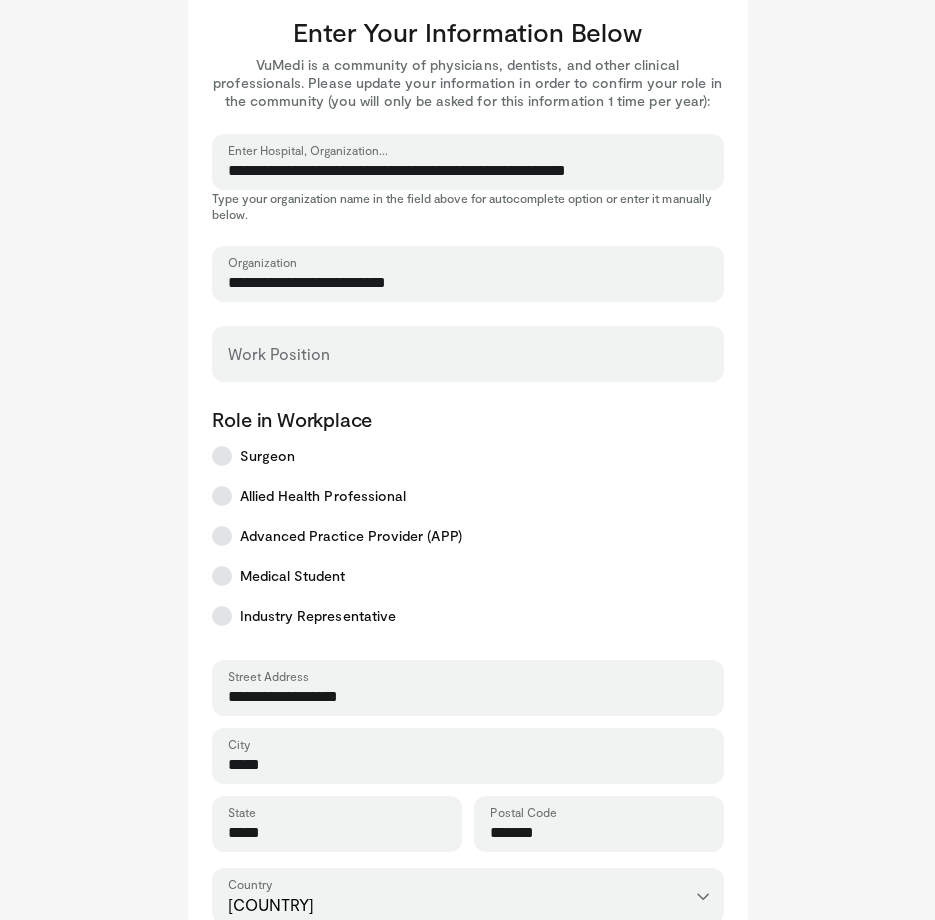 click on "Work Position" at bounding box center (468, 354) 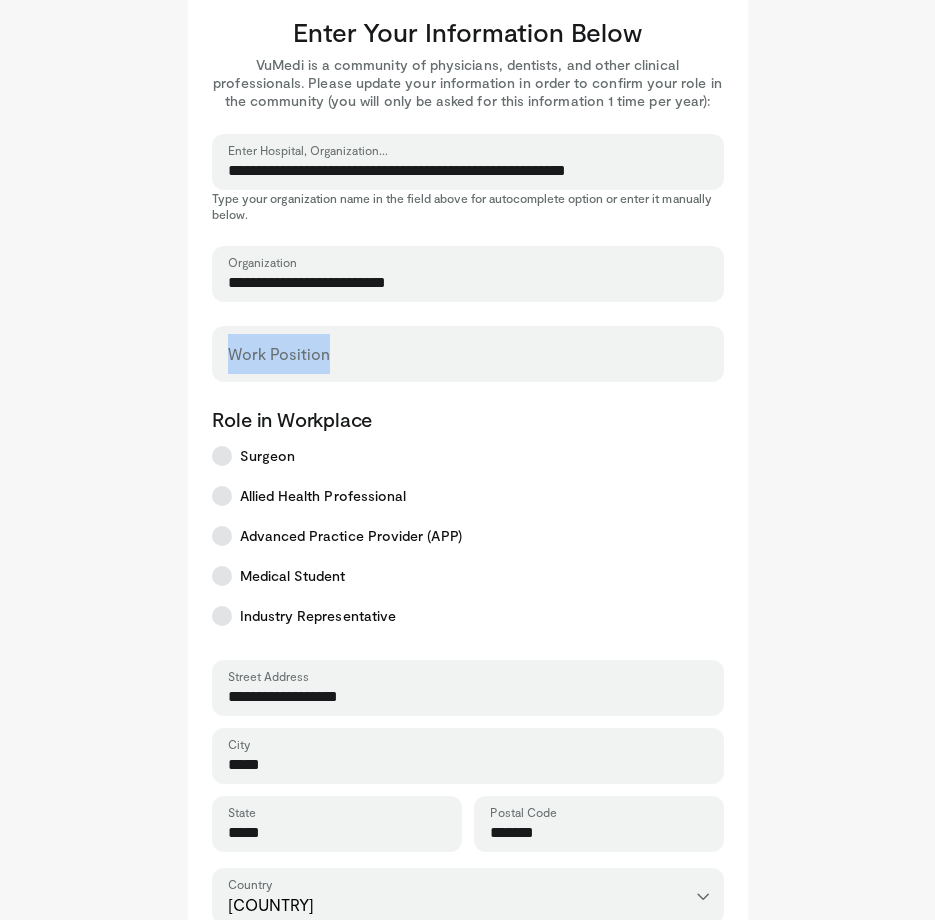 click on "Work Position" at bounding box center (468, 354) 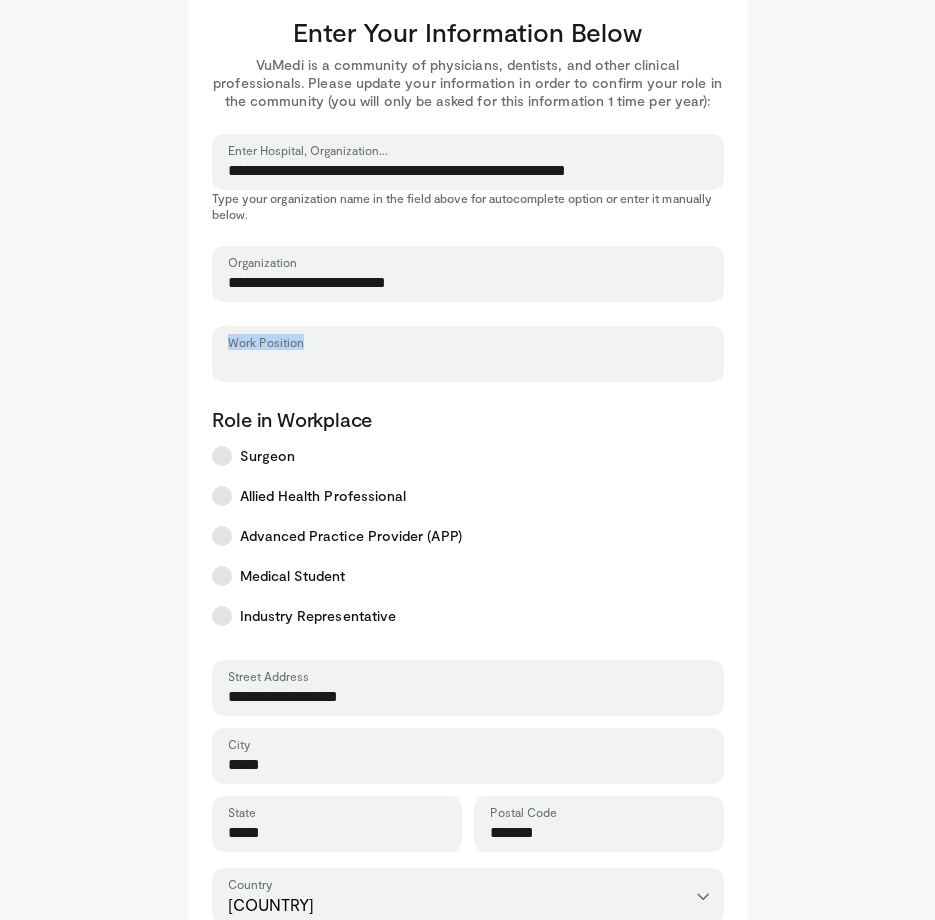 click on "Work Position" at bounding box center [468, 363] 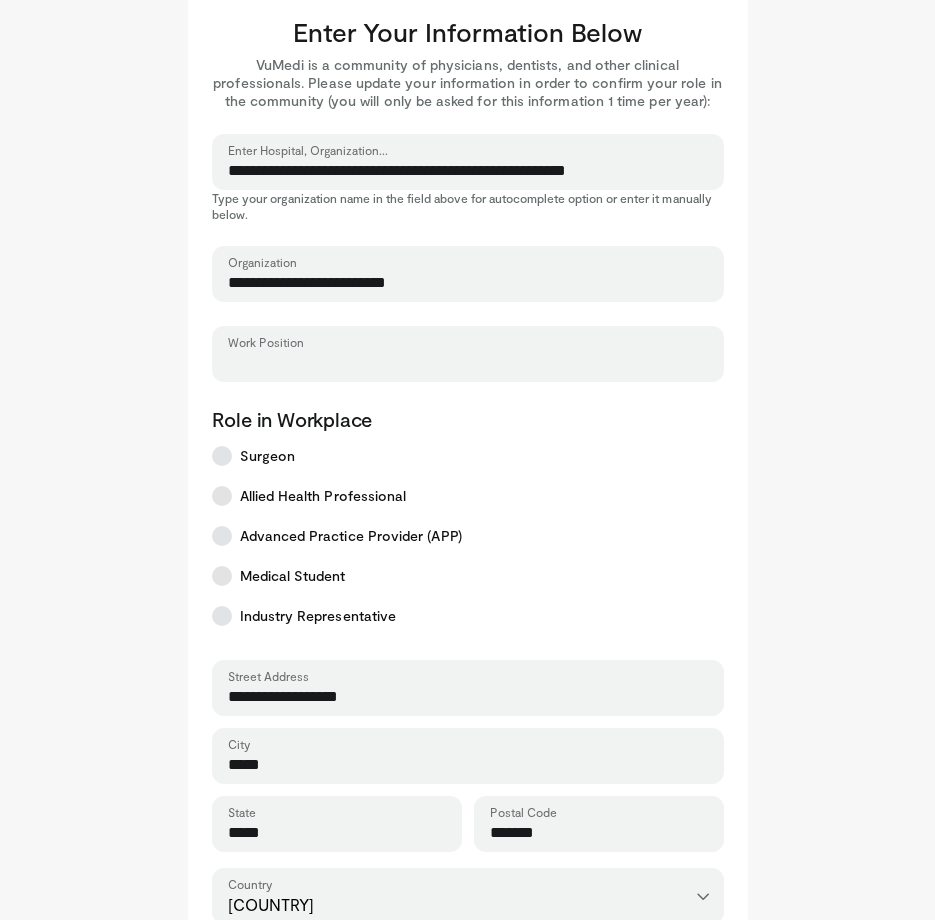 click on "Work Position" at bounding box center (468, 354) 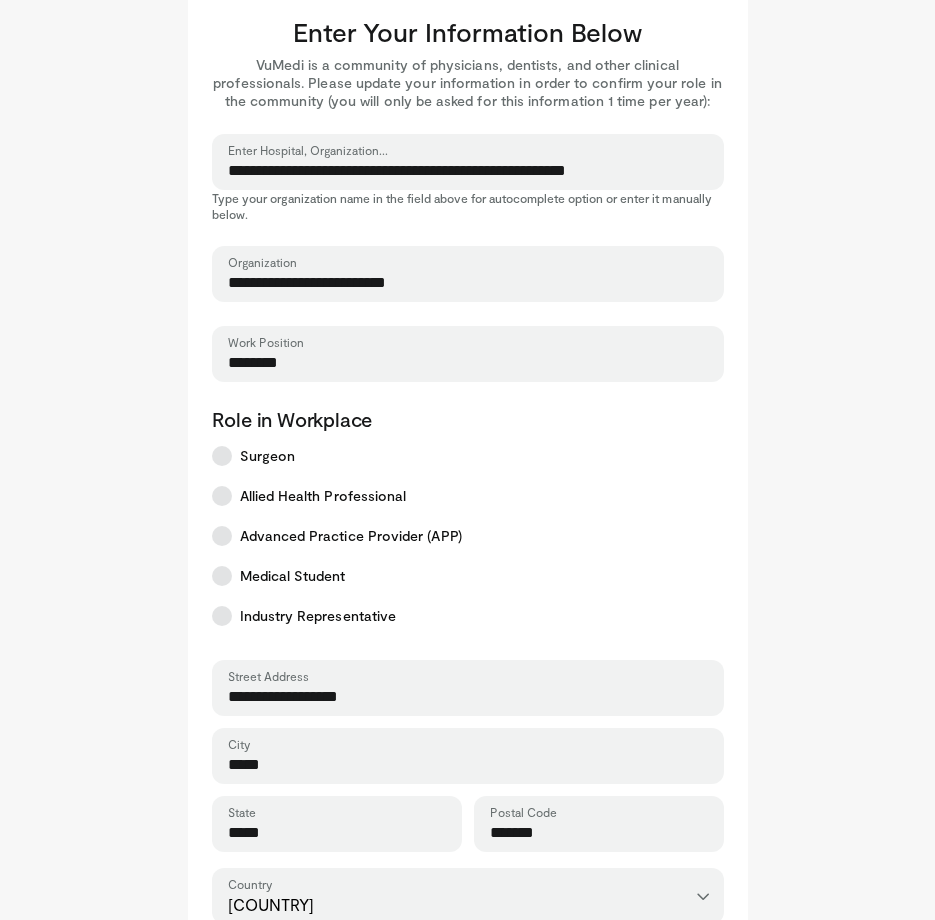 type on "********" 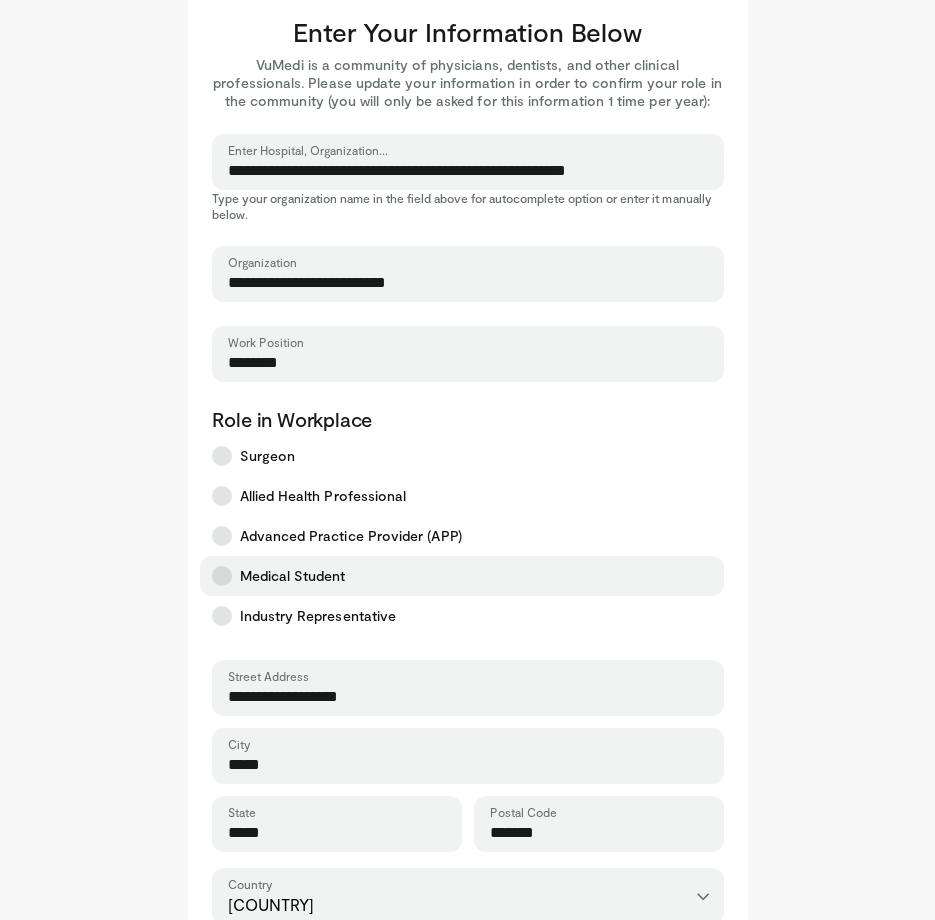 click on "Medical Student" at bounding box center (462, 576) 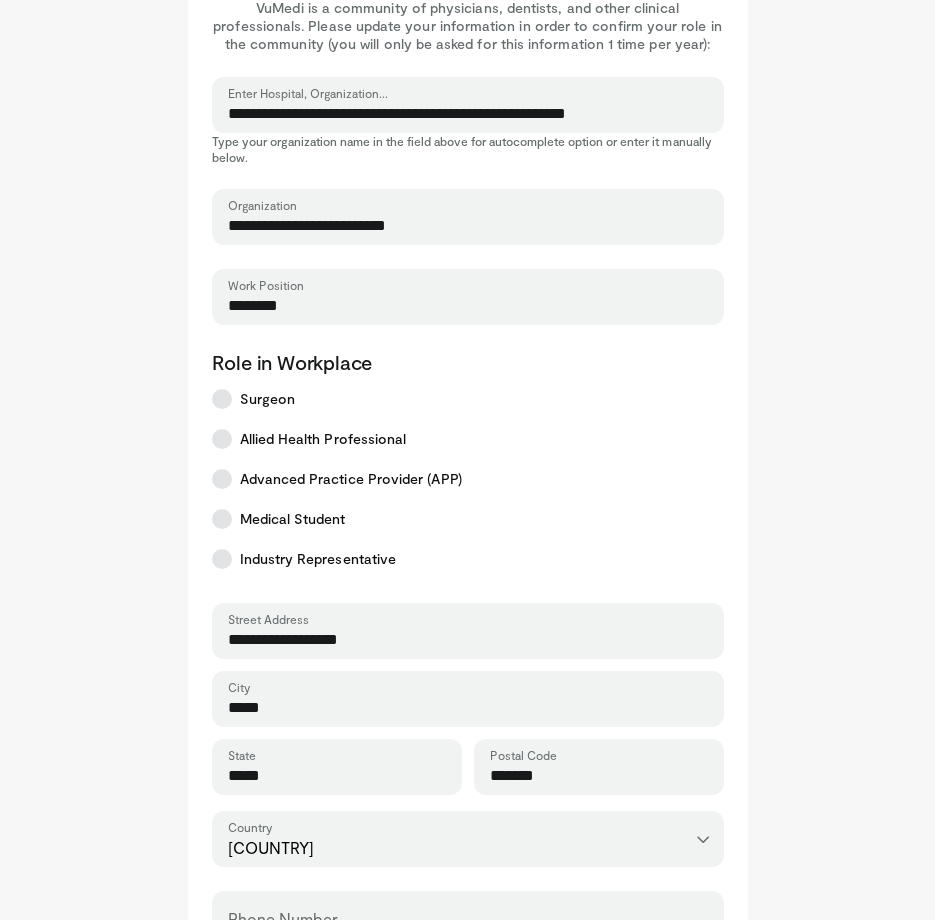 scroll, scrollTop: 360, scrollLeft: 0, axis: vertical 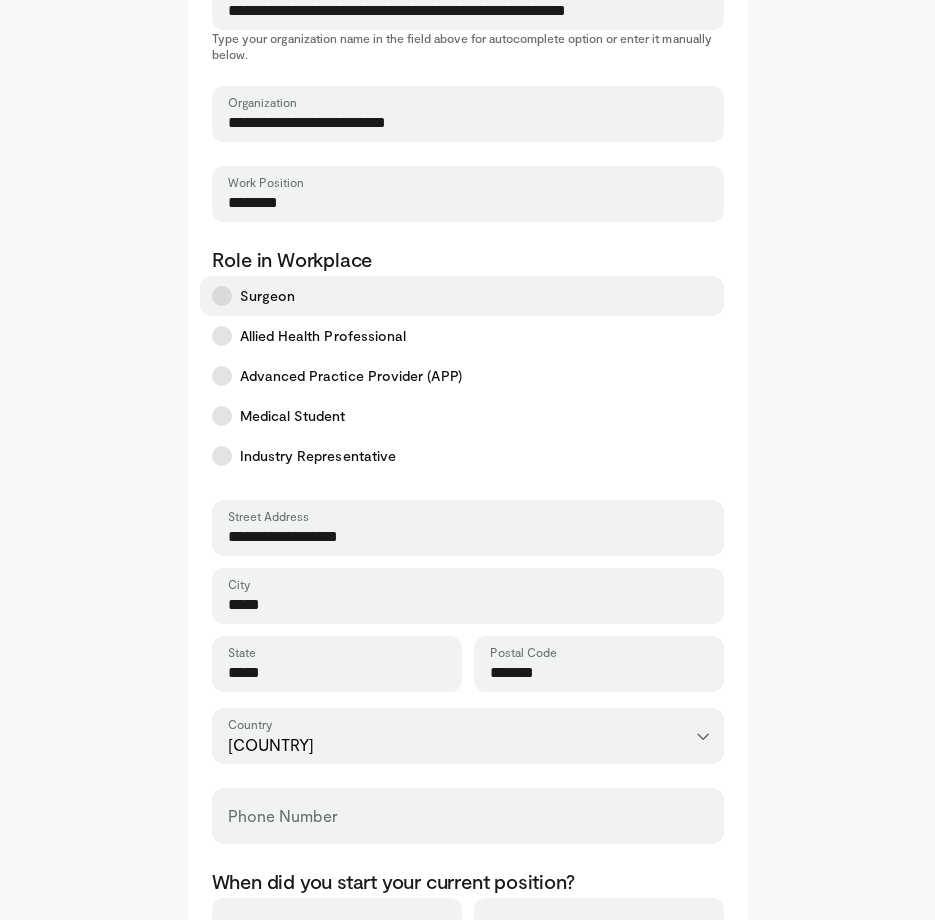 click at bounding box center [222, 296] 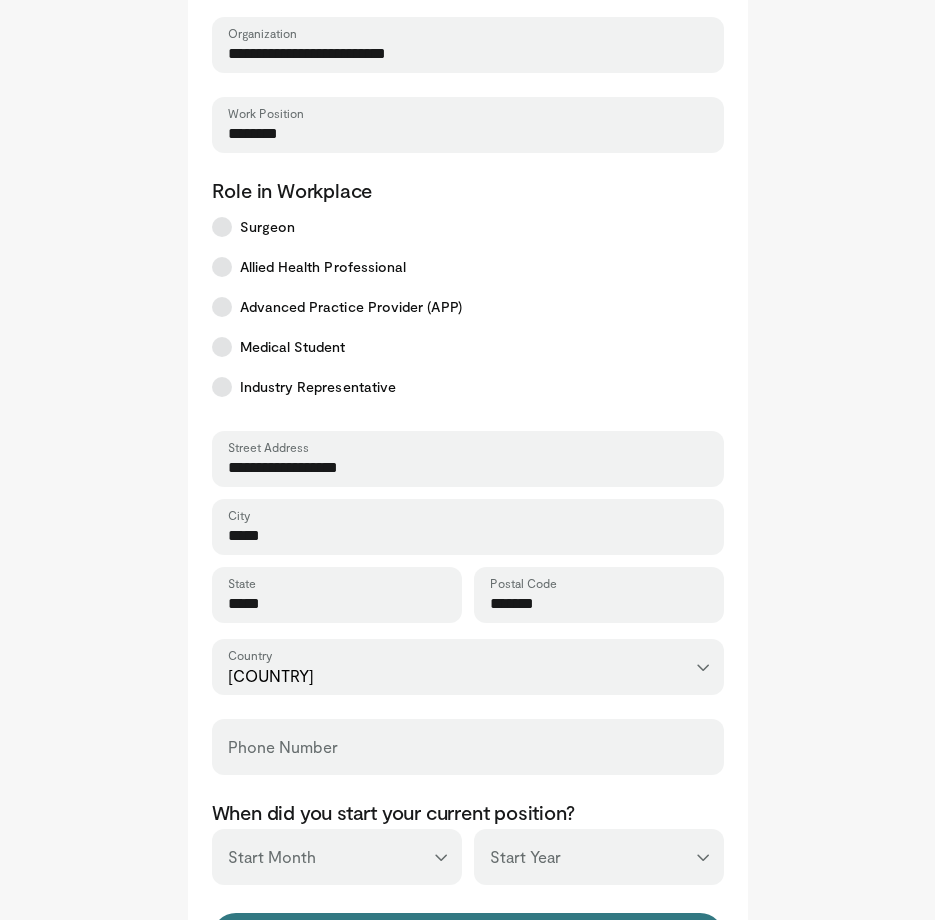 scroll, scrollTop: 360, scrollLeft: 0, axis: vertical 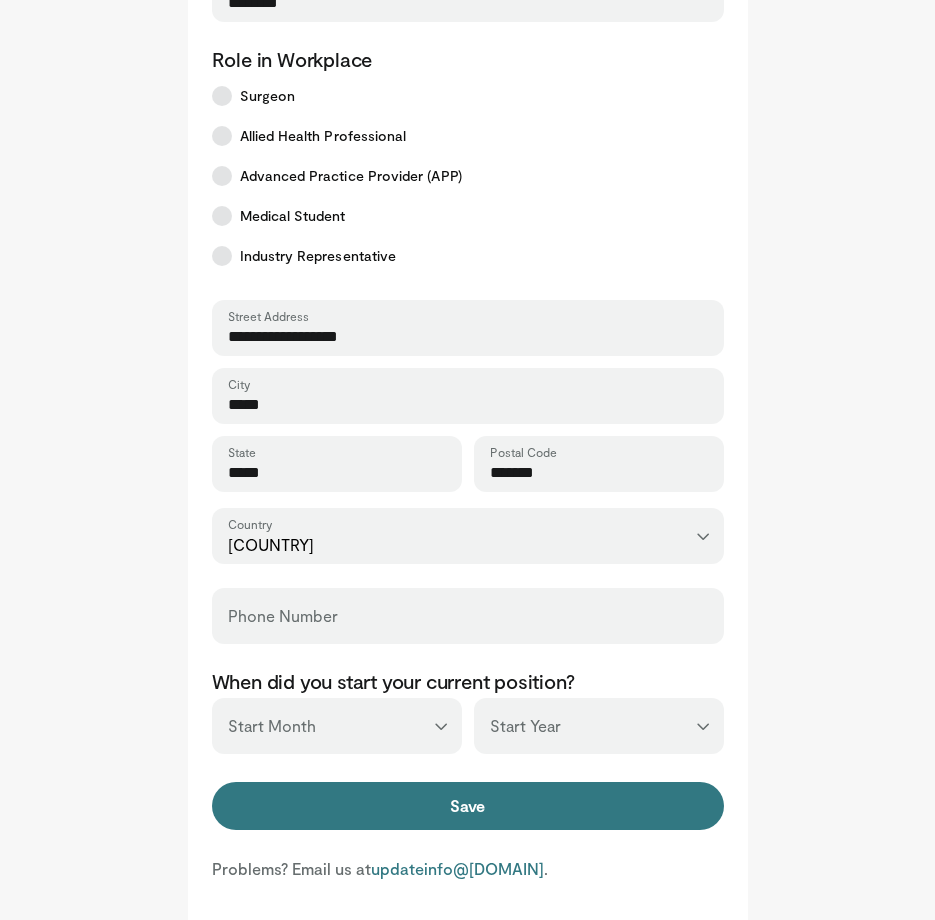 click on "***
*******
********
*****
*****
***
****
****
******
*********
*******
********
********" at bounding box center (337, 726) 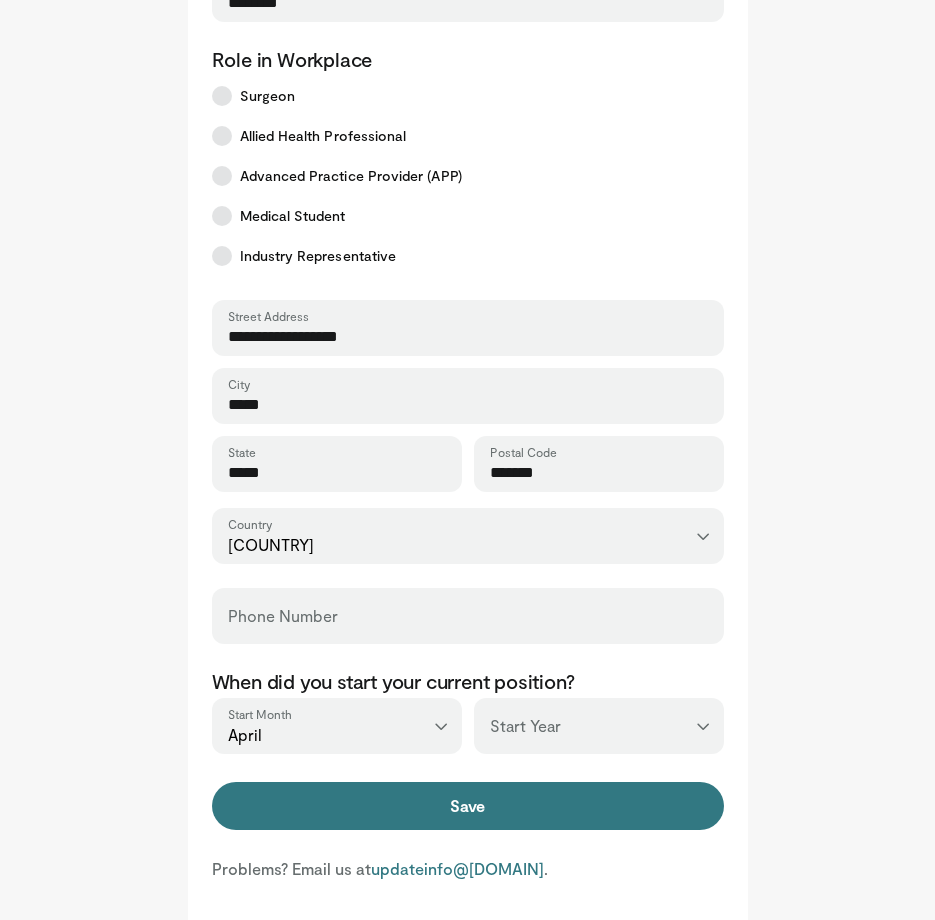 click on "***
****
****
****
****
****
****
****
****
****
****
****
****
****
****
****
****
****
****
****
****
****
****
****
****
****
****
****
****
**** **** **** **** ****" at bounding box center [599, 726] 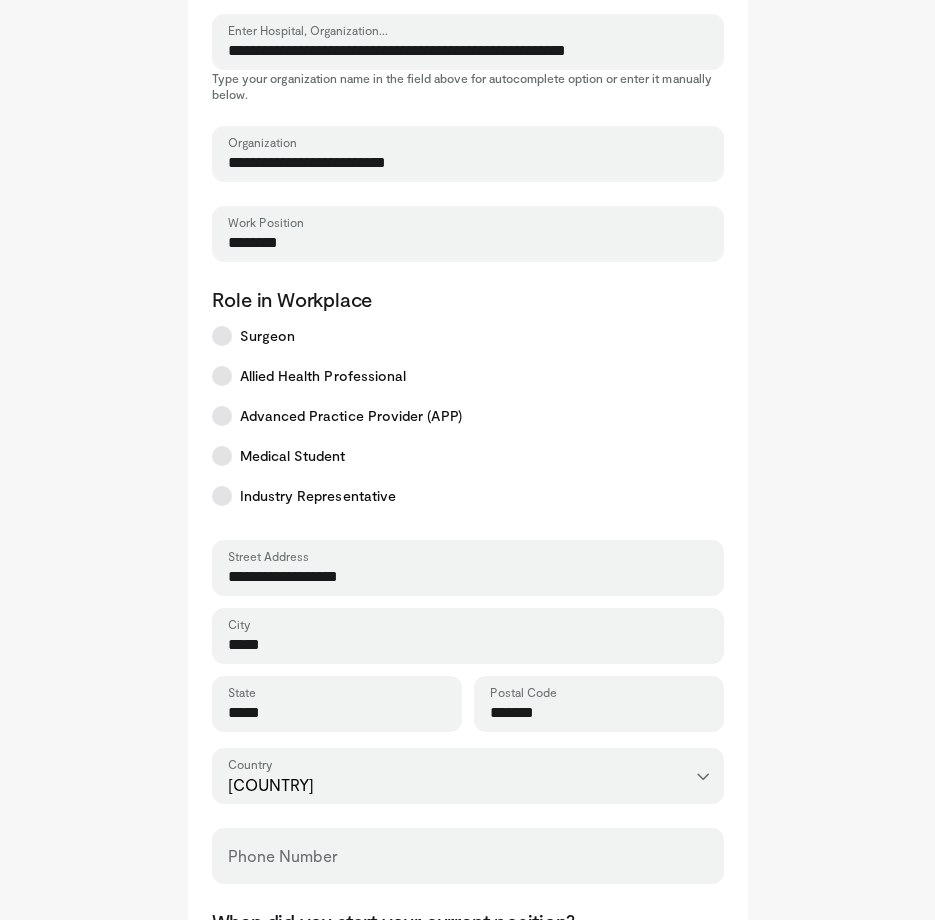 scroll, scrollTop: 60, scrollLeft: 0, axis: vertical 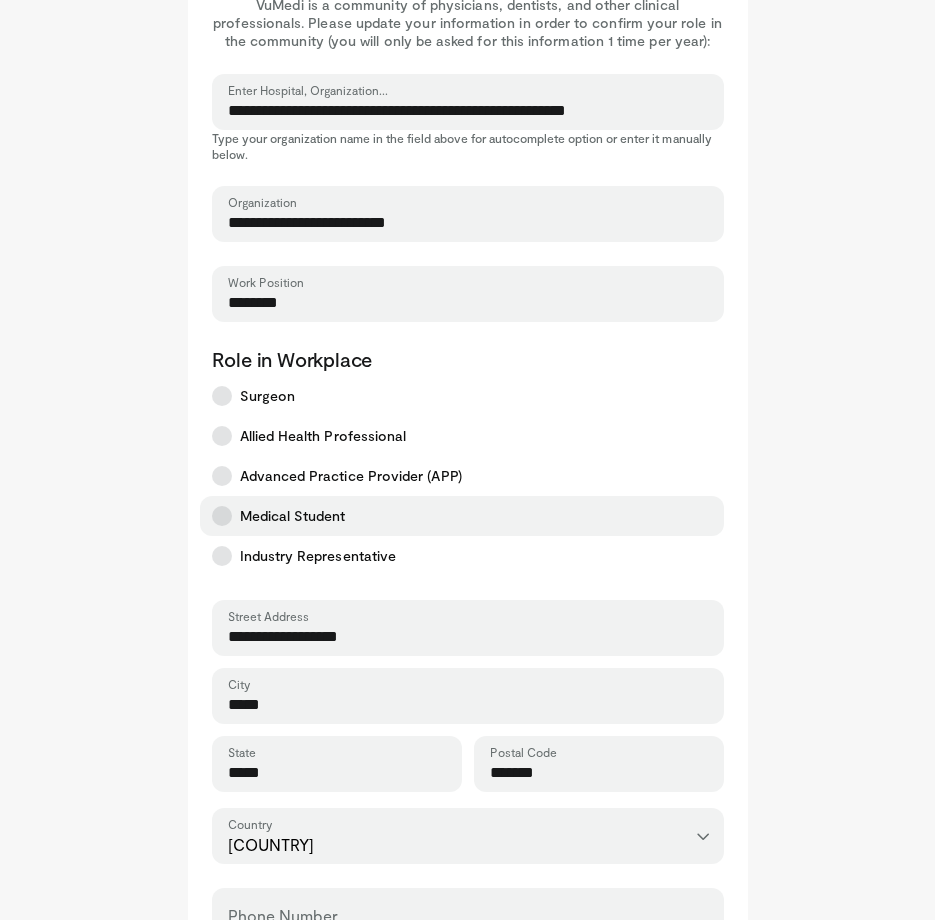 click at bounding box center [222, 516] 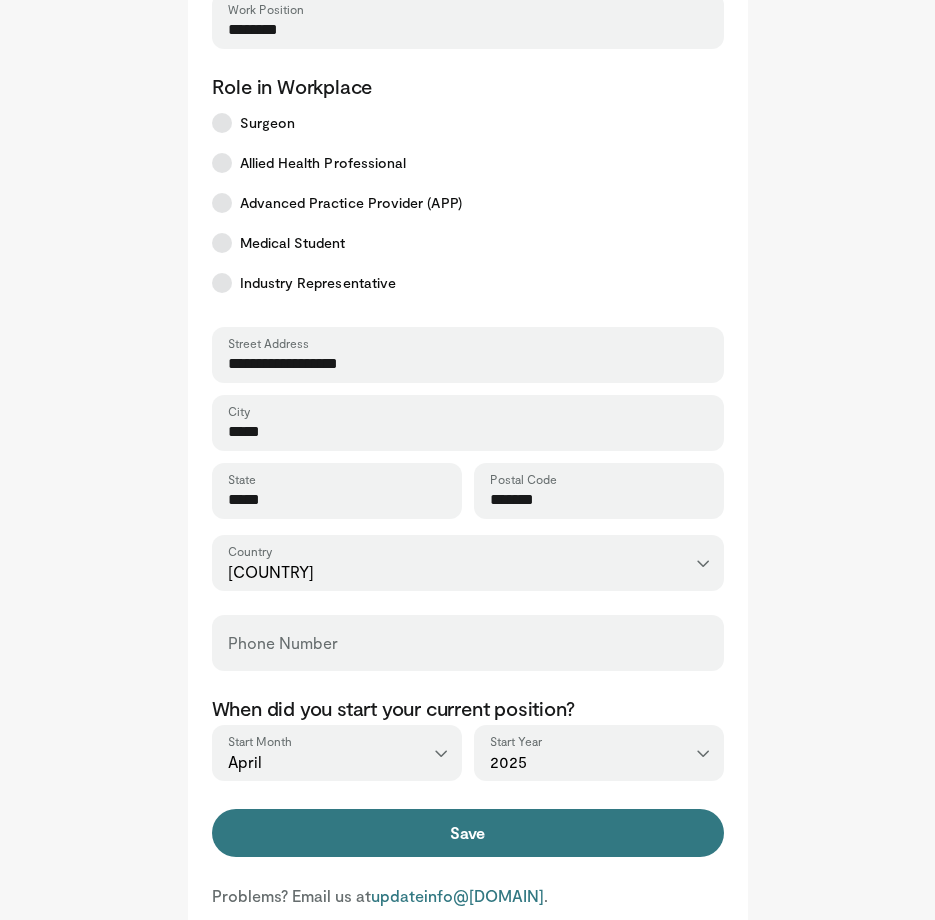 scroll, scrollTop: 360, scrollLeft: 0, axis: vertical 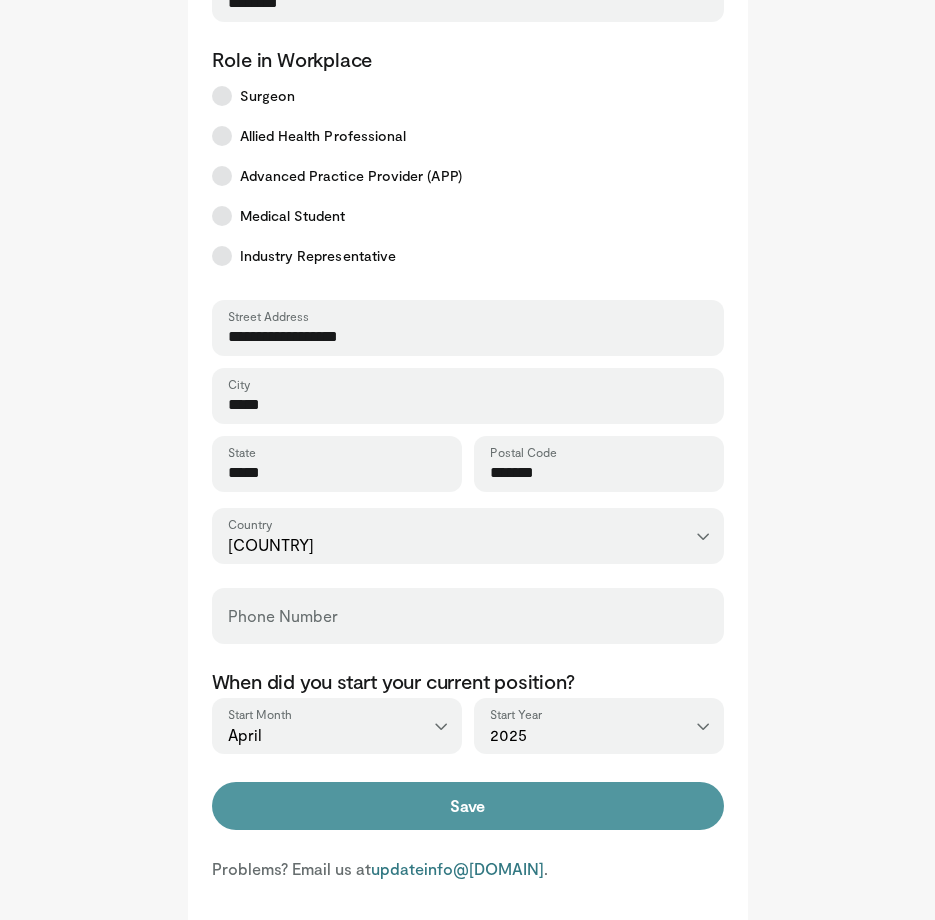 click on "Save" at bounding box center (468, 806) 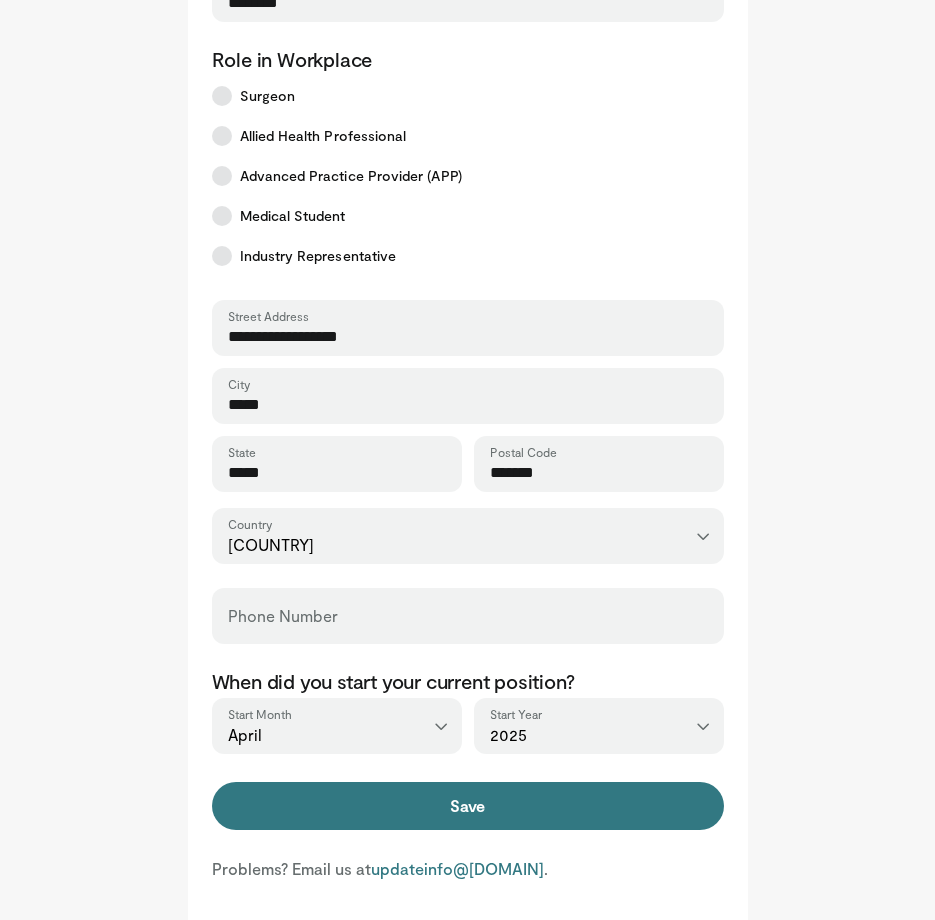 click on "Phone Number" at bounding box center (468, 616) 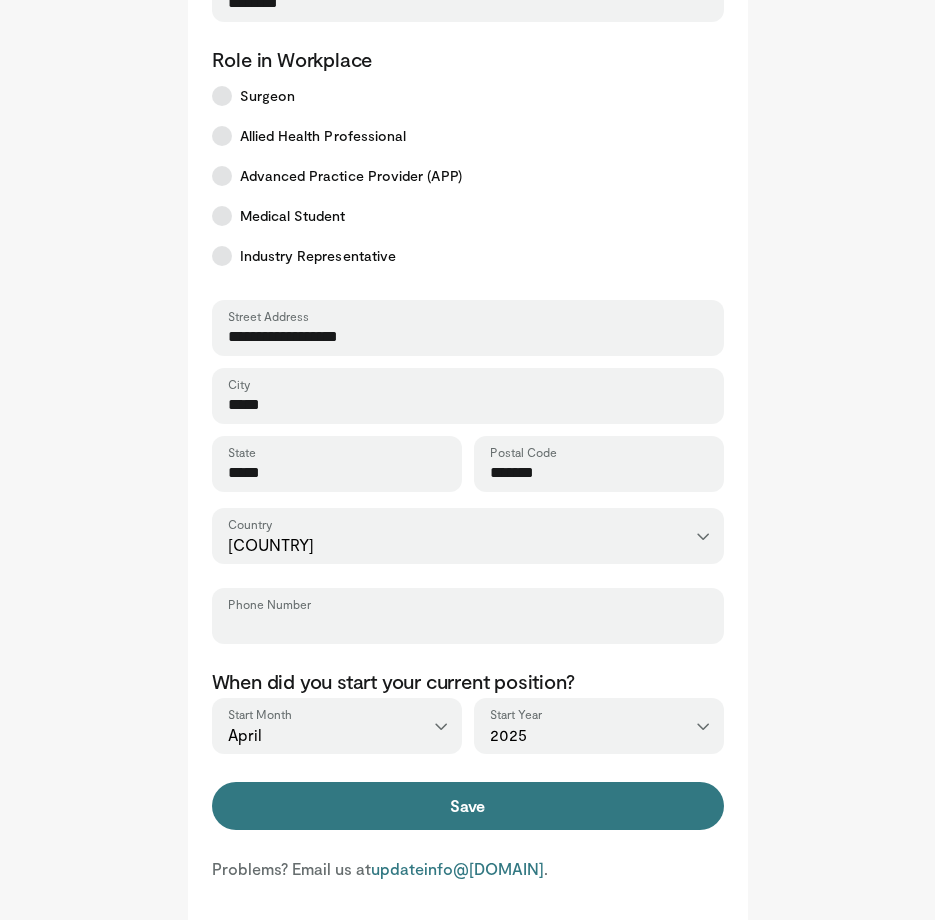 click on "Phone Number" at bounding box center [468, 625] 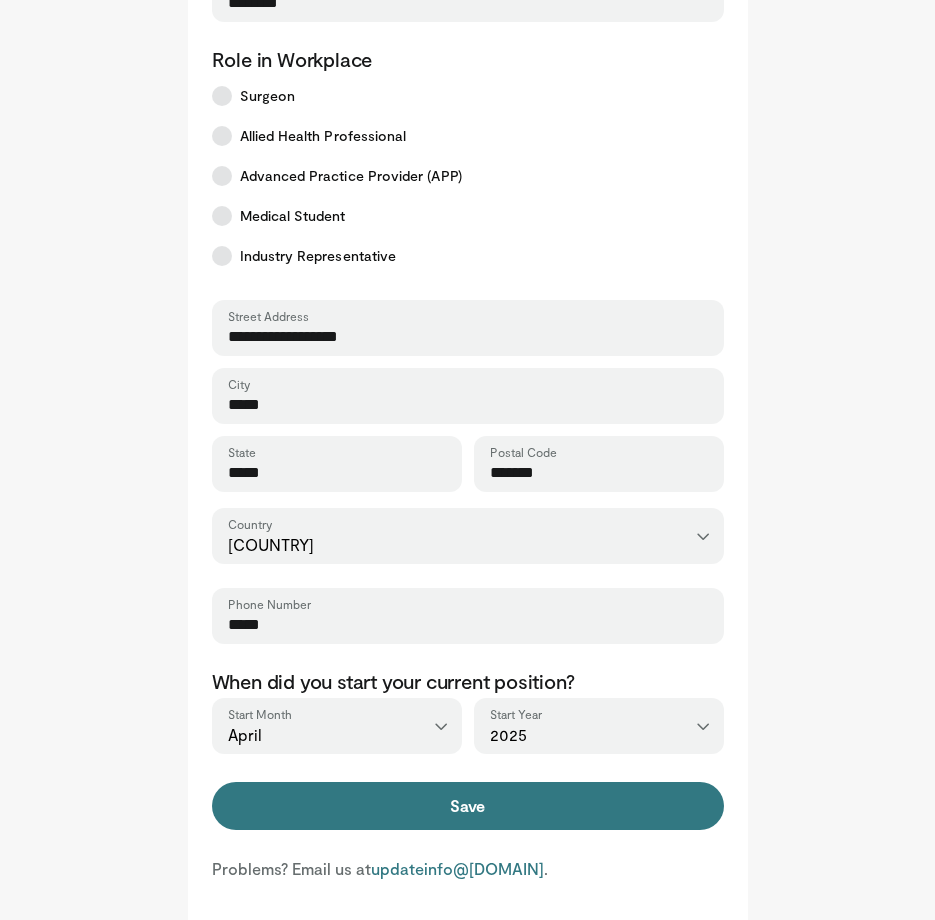 type on "*********" 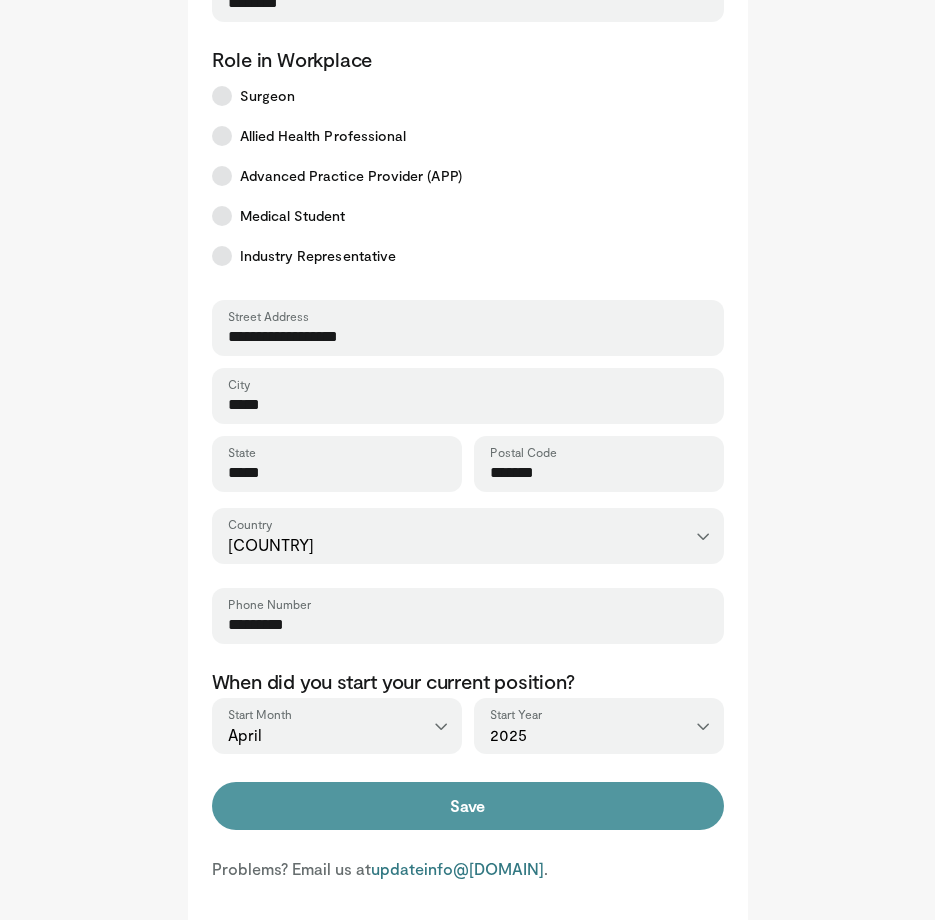 click on "Save" at bounding box center (468, 806) 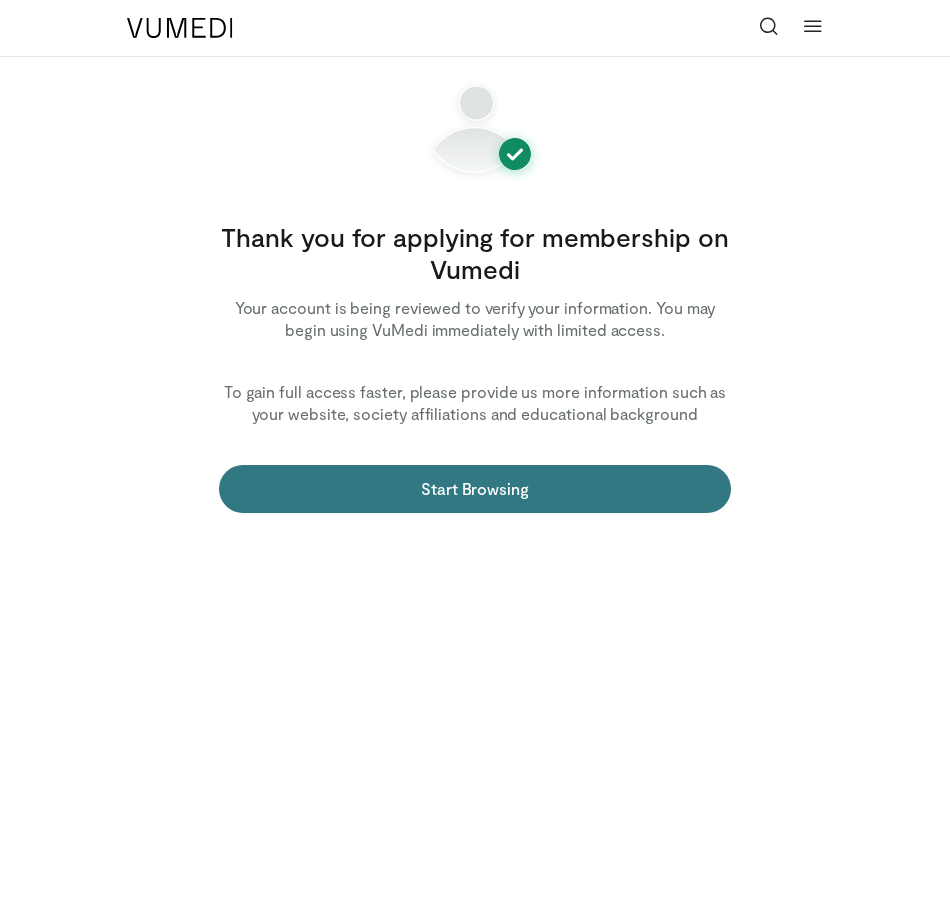 scroll, scrollTop: 0, scrollLeft: 0, axis: both 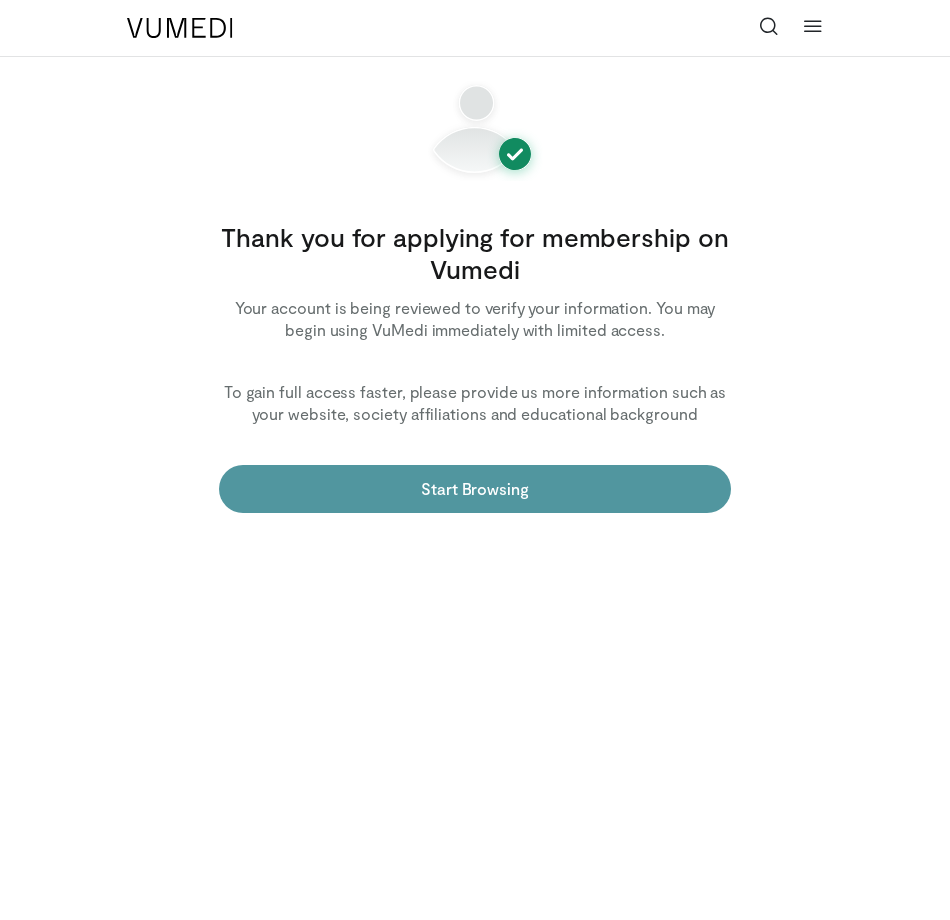 click on "Start Browsing" at bounding box center [475, 489] 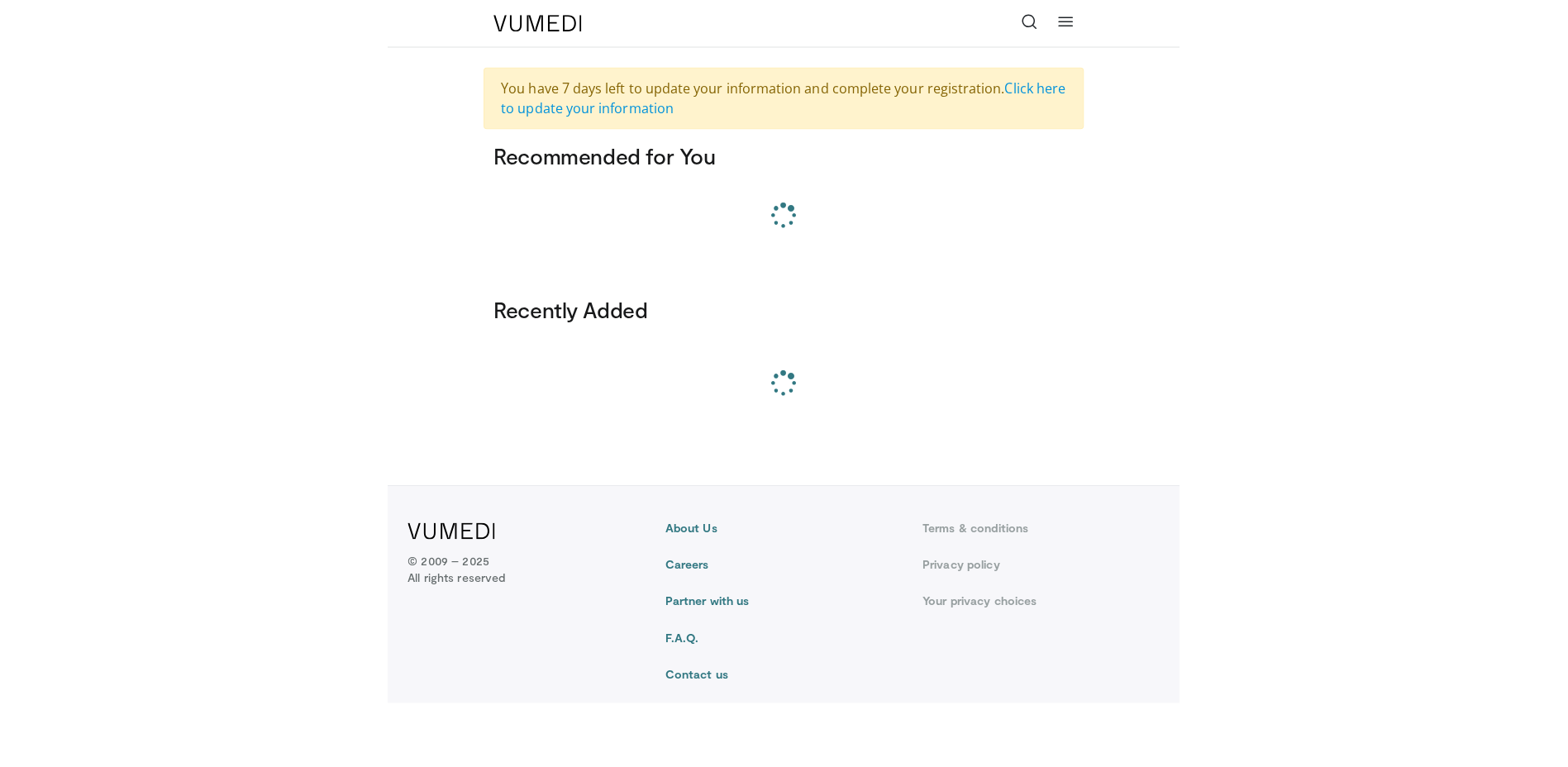 scroll, scrollTop: 0, scrollLeft: 0, axis: both 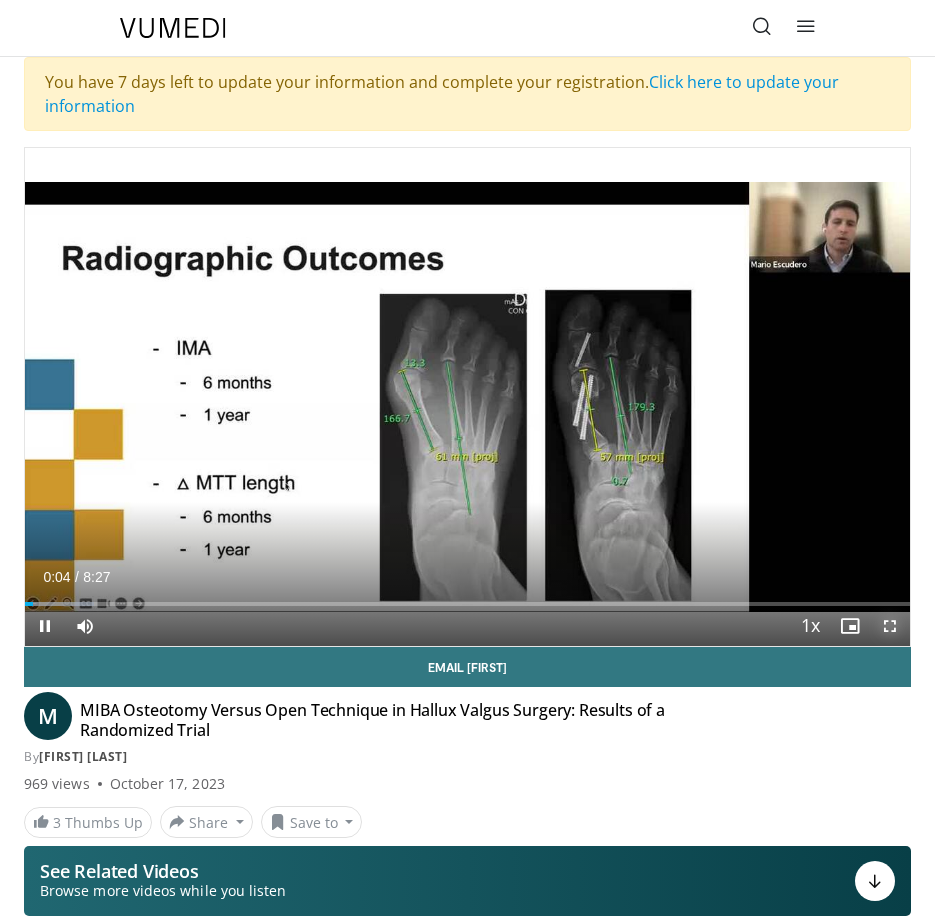 click at bounding box center [890, 626] 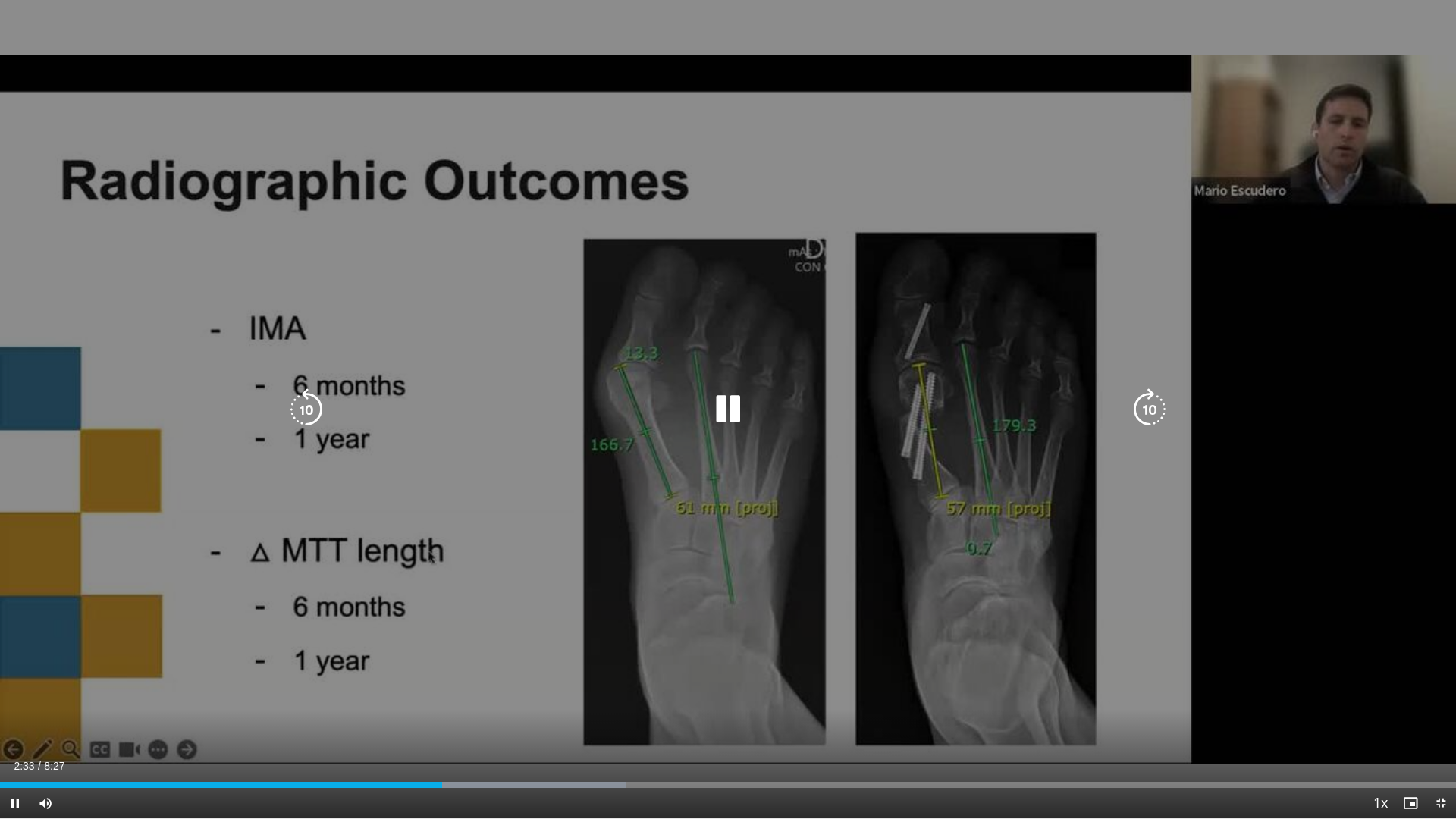 drag, startPoint x: 759, startPoint y: 477, endPoint x: 754, endPoint y: 471, distance: 7.81025 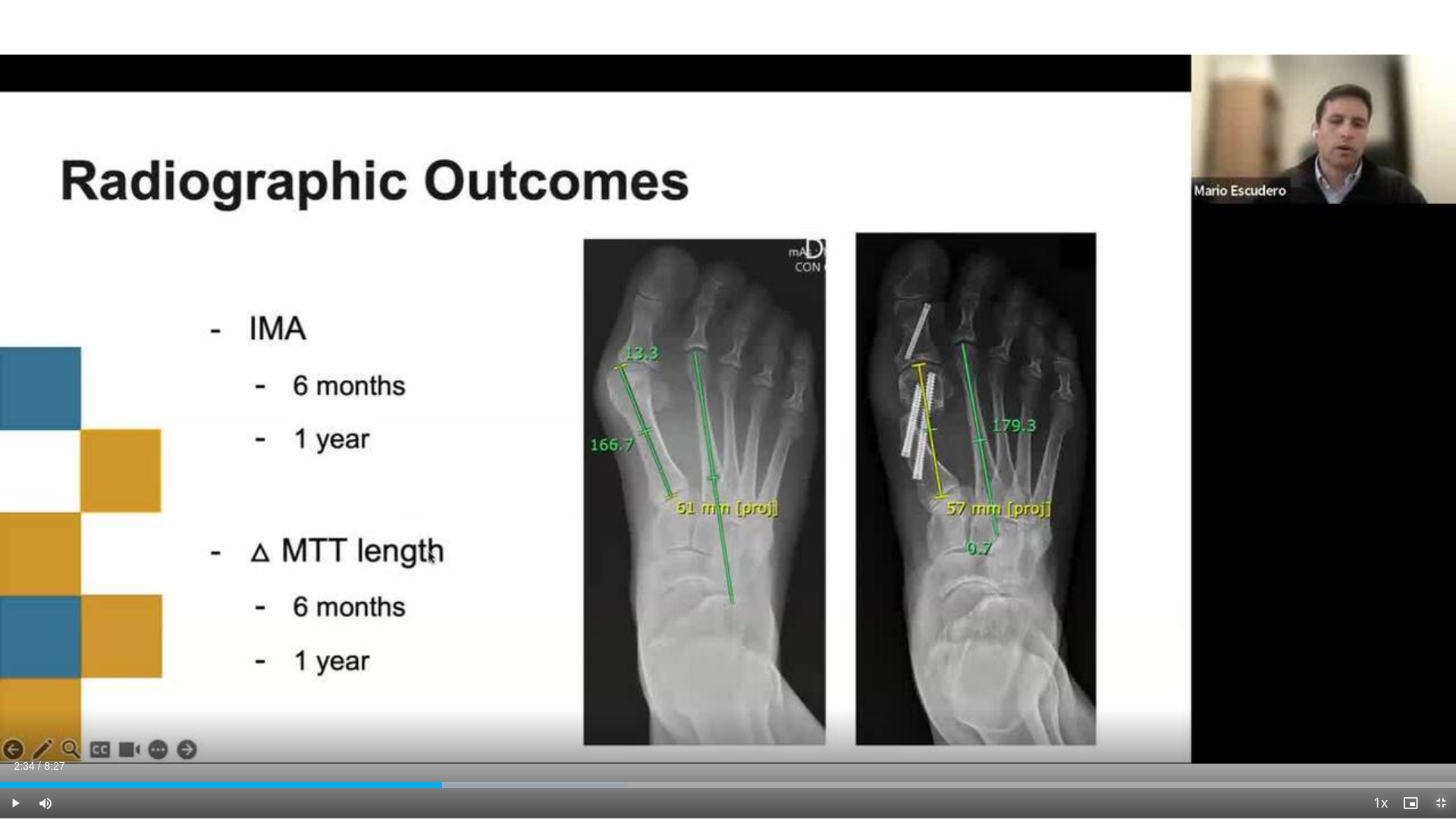 click at bounding box center (1441, 803) 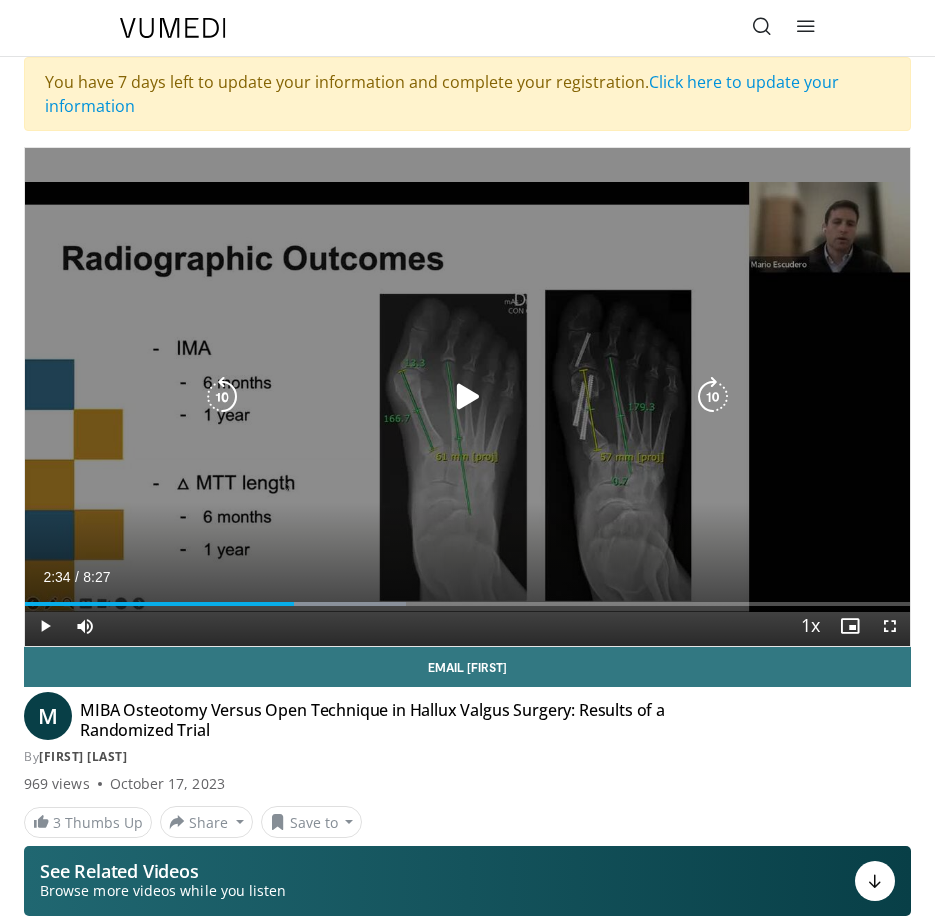 click at bounding box center (713, 397) 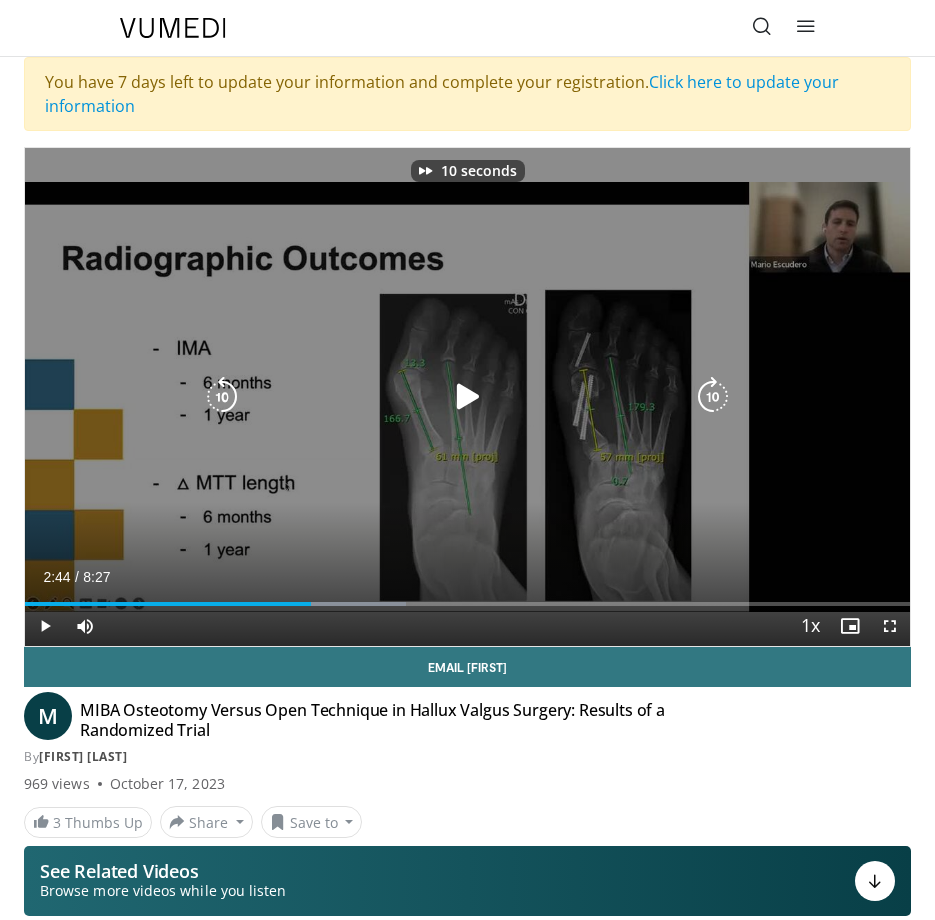 click at bounding box center (222, 397) 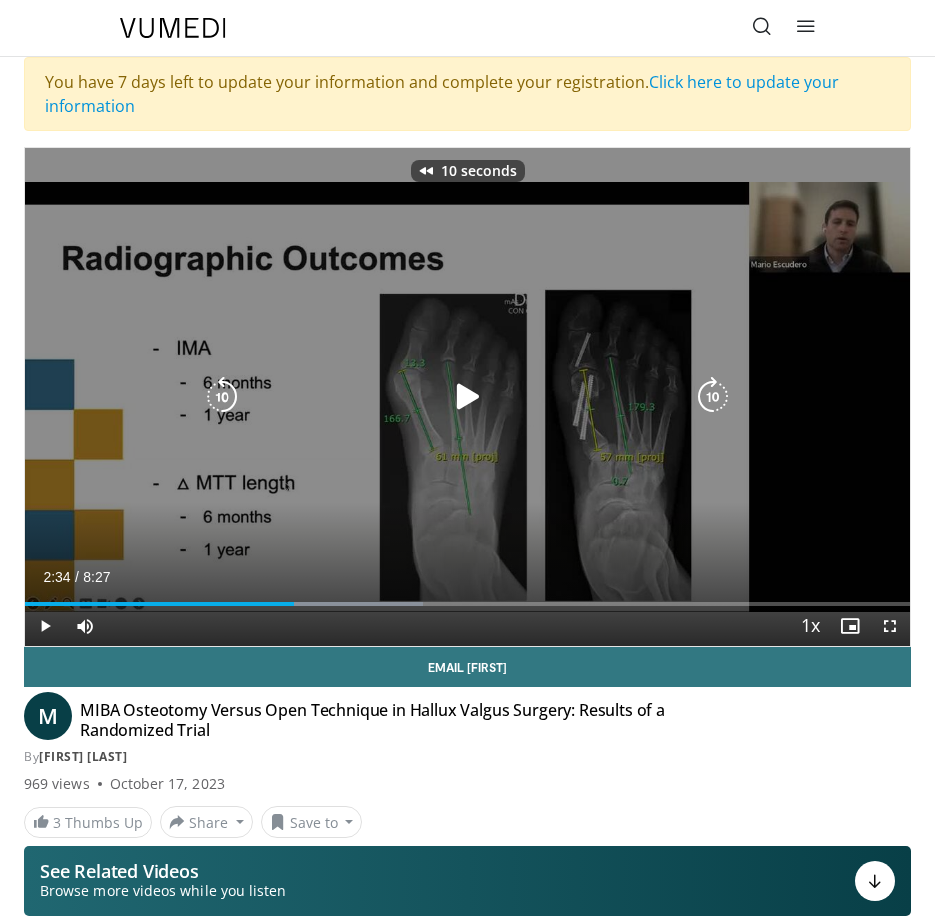 click at bounding box center [468, 397] 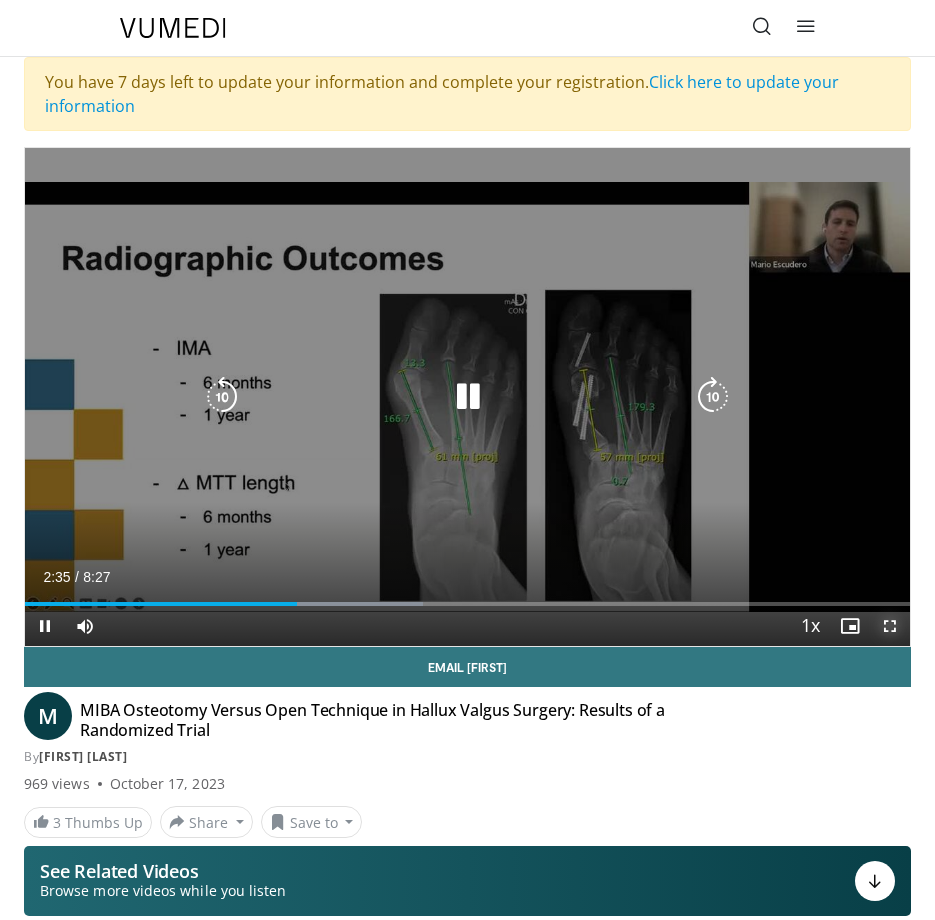 drag, startPoint x: 888, startPoint y: 630, endPoint x: 893, endPoint y: 745, distance: 115.10864 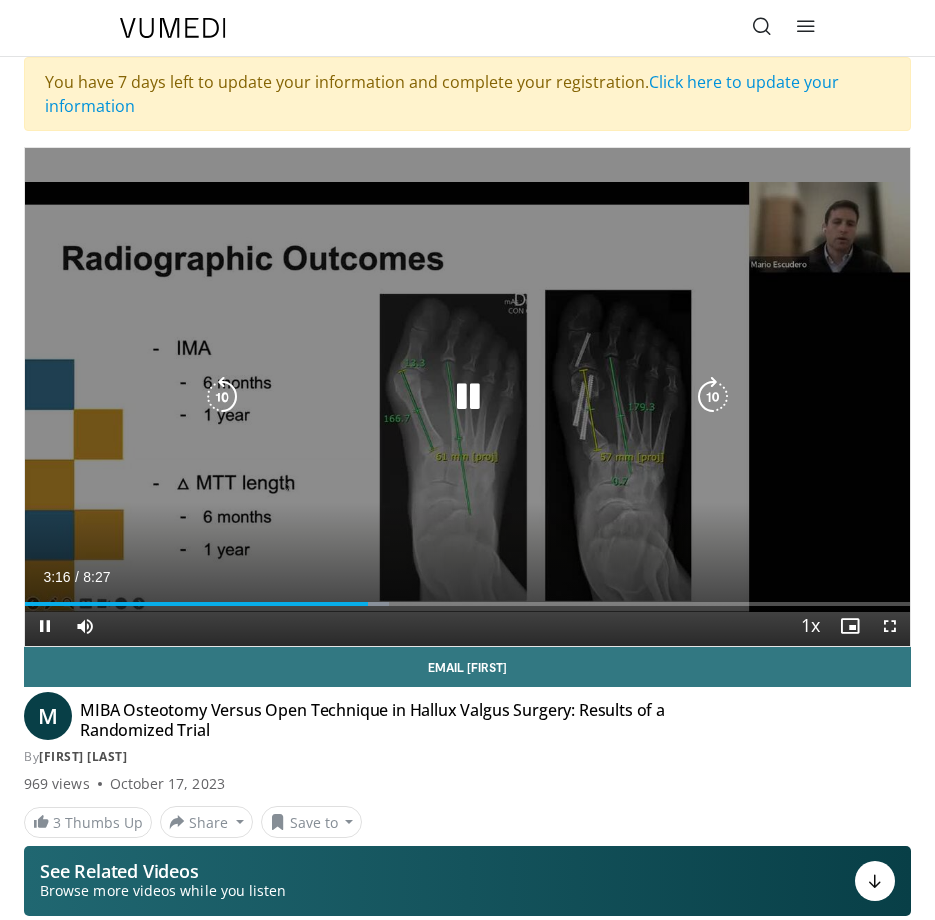 click on "10 seconds
Tap to unmute" at bounding box center [467, 397] 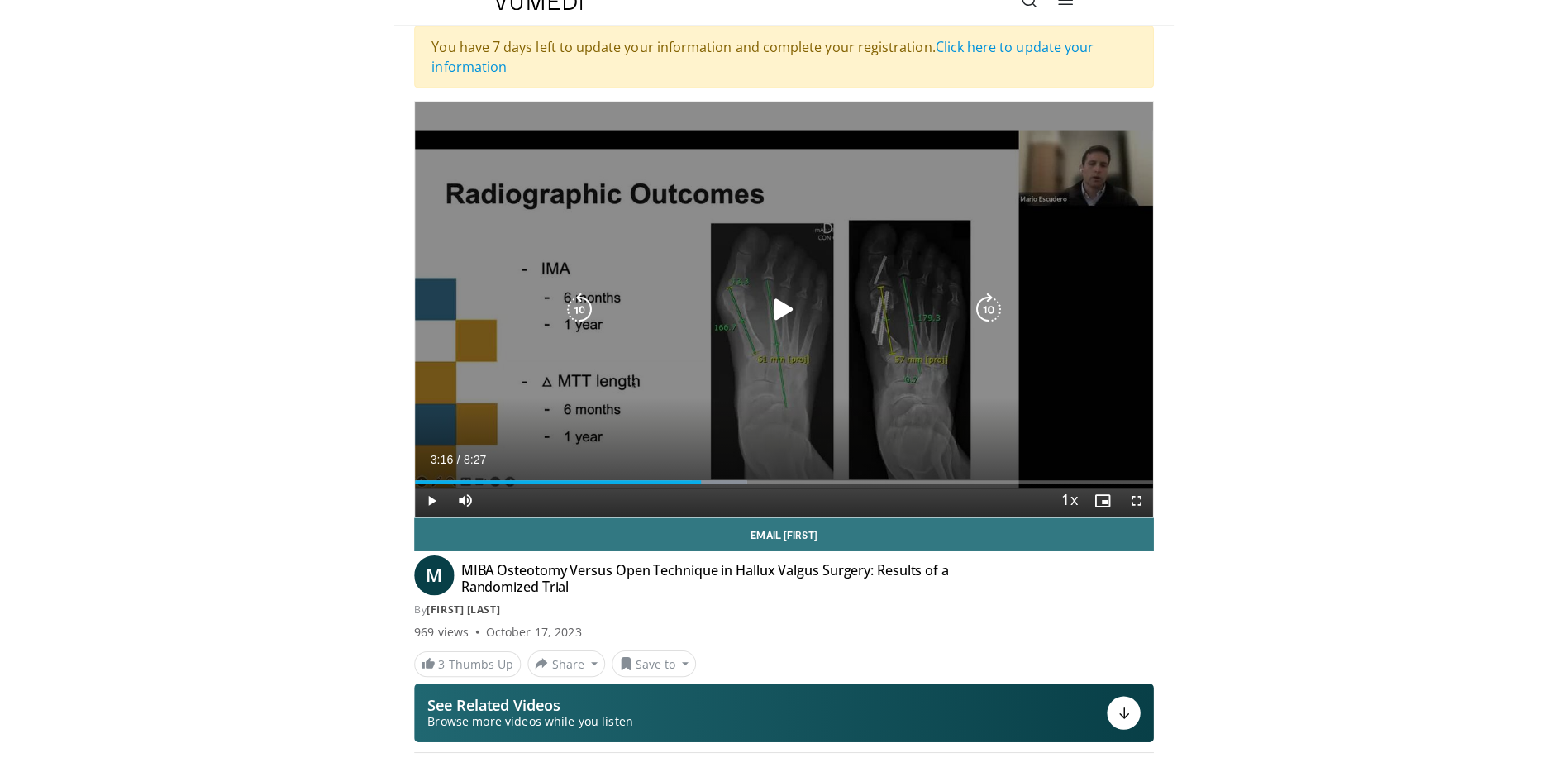 scroll, scrollTop: 0, scrollLeft: 0, axis: both 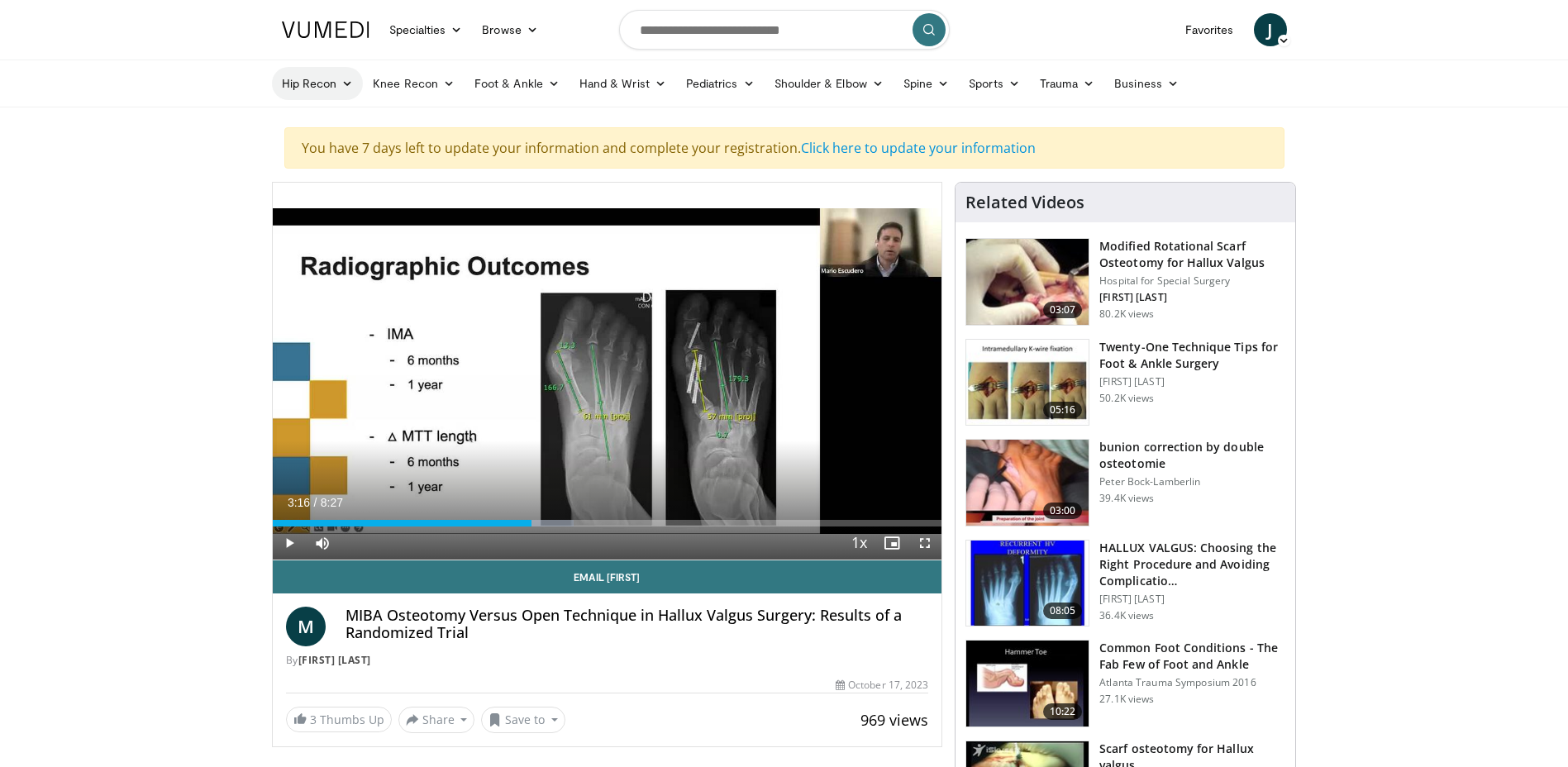 click on "Hip Recon" at bounding box center (317, 83) 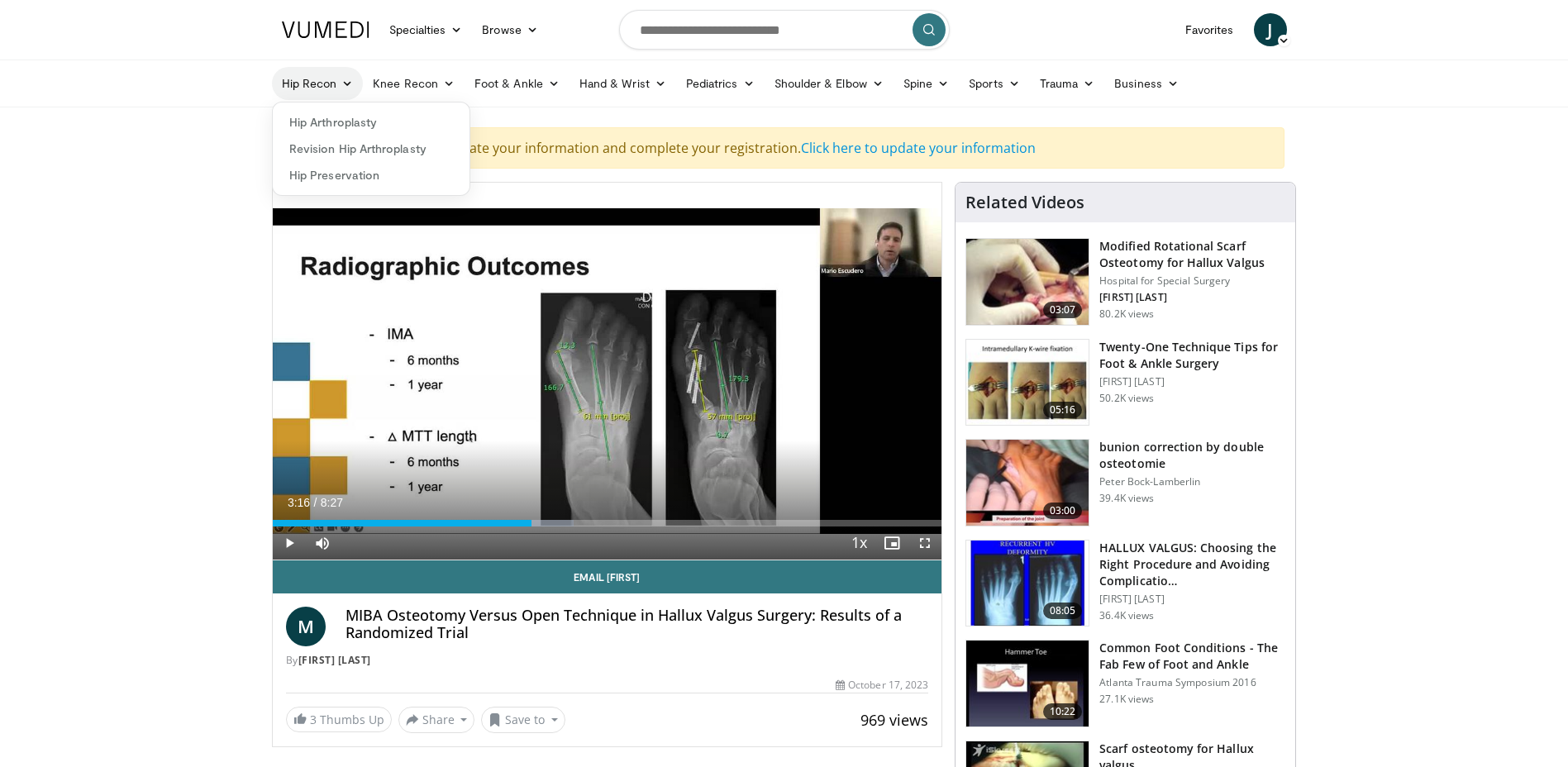 click on "Hip Recon" at bounding box center (317, 83) 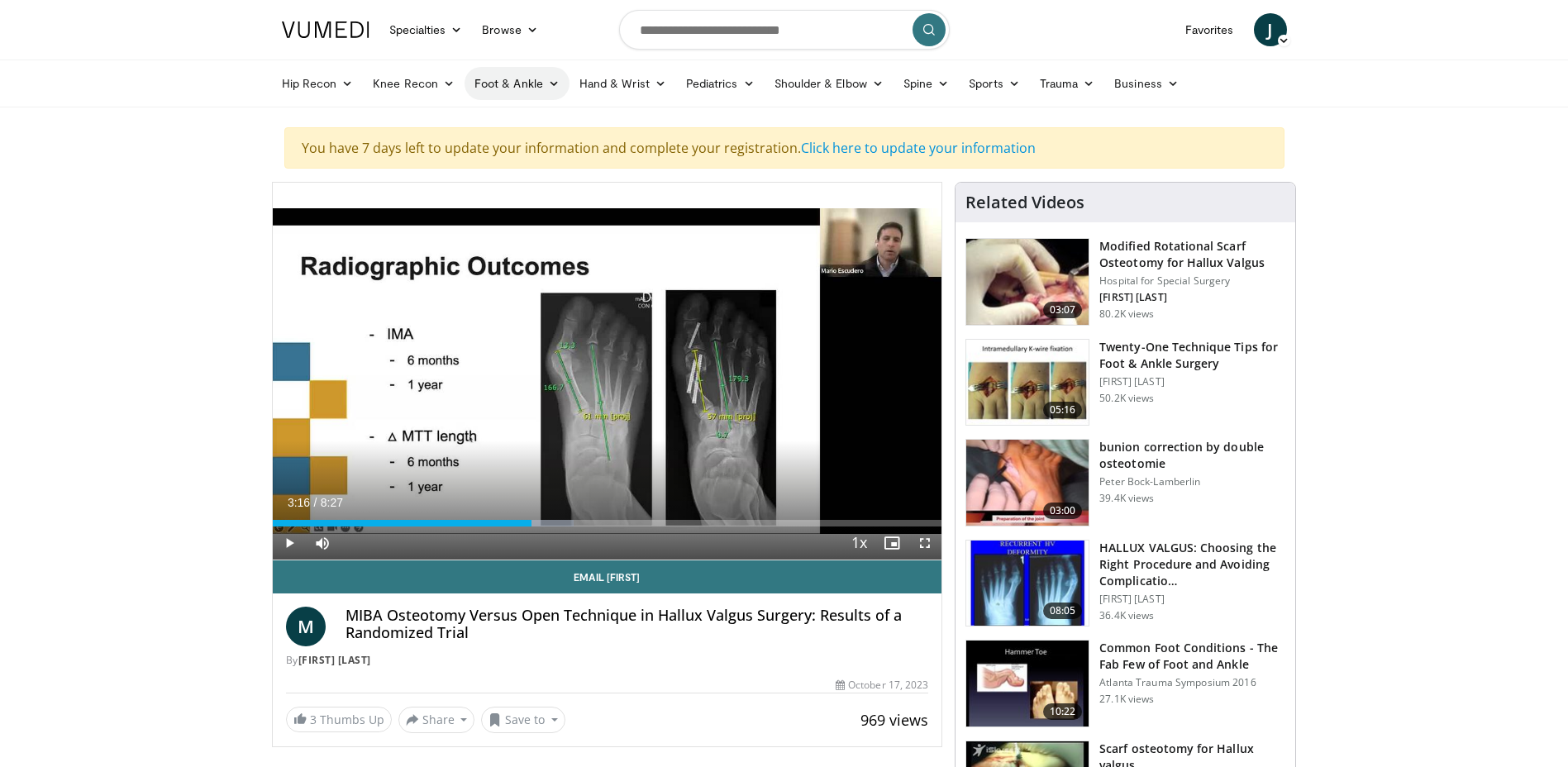 click on "Foot & Ankle" at bounding box center (517, 83) 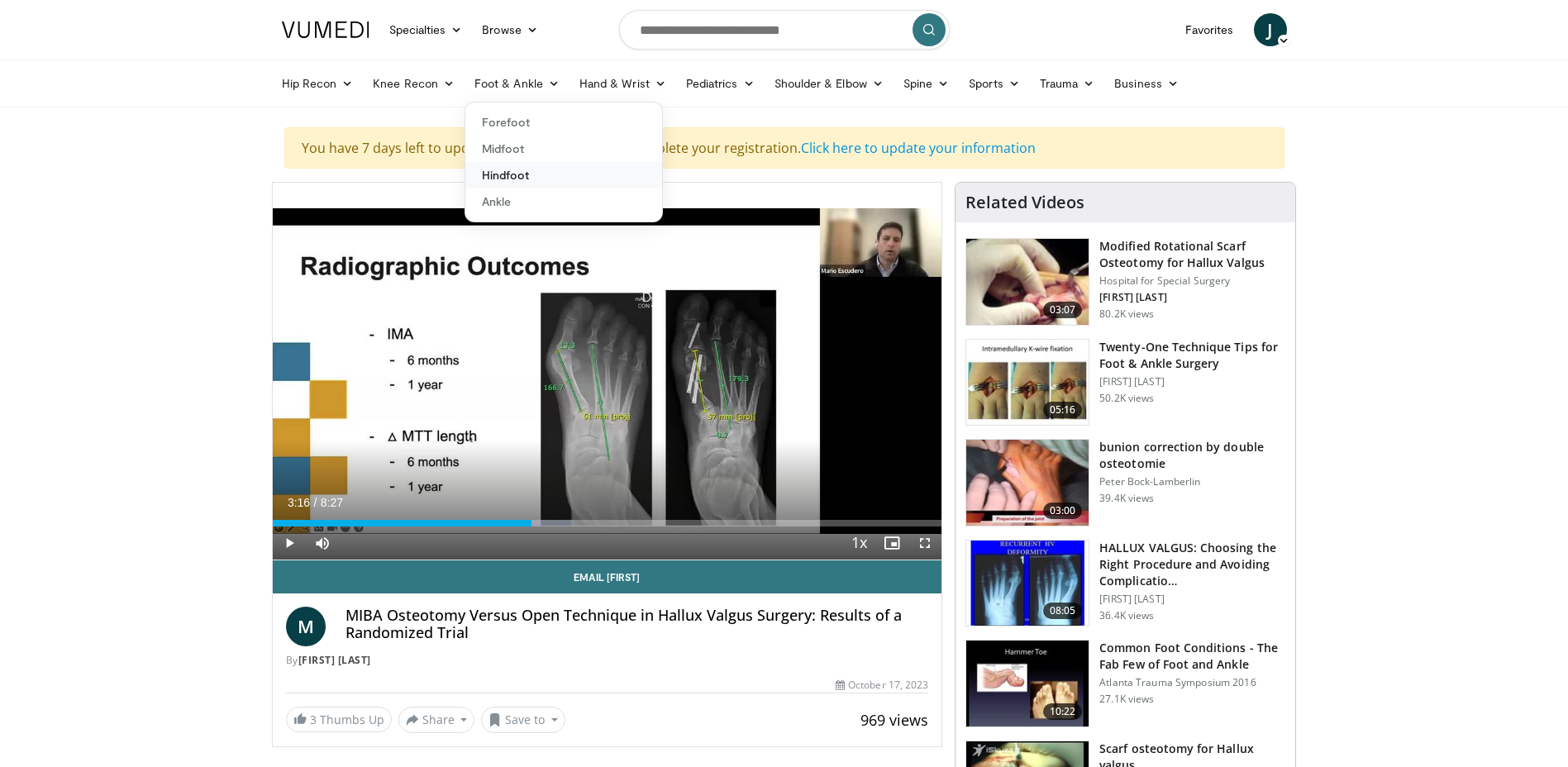 click on "Hindfoot" at bounding box center [564, 175] 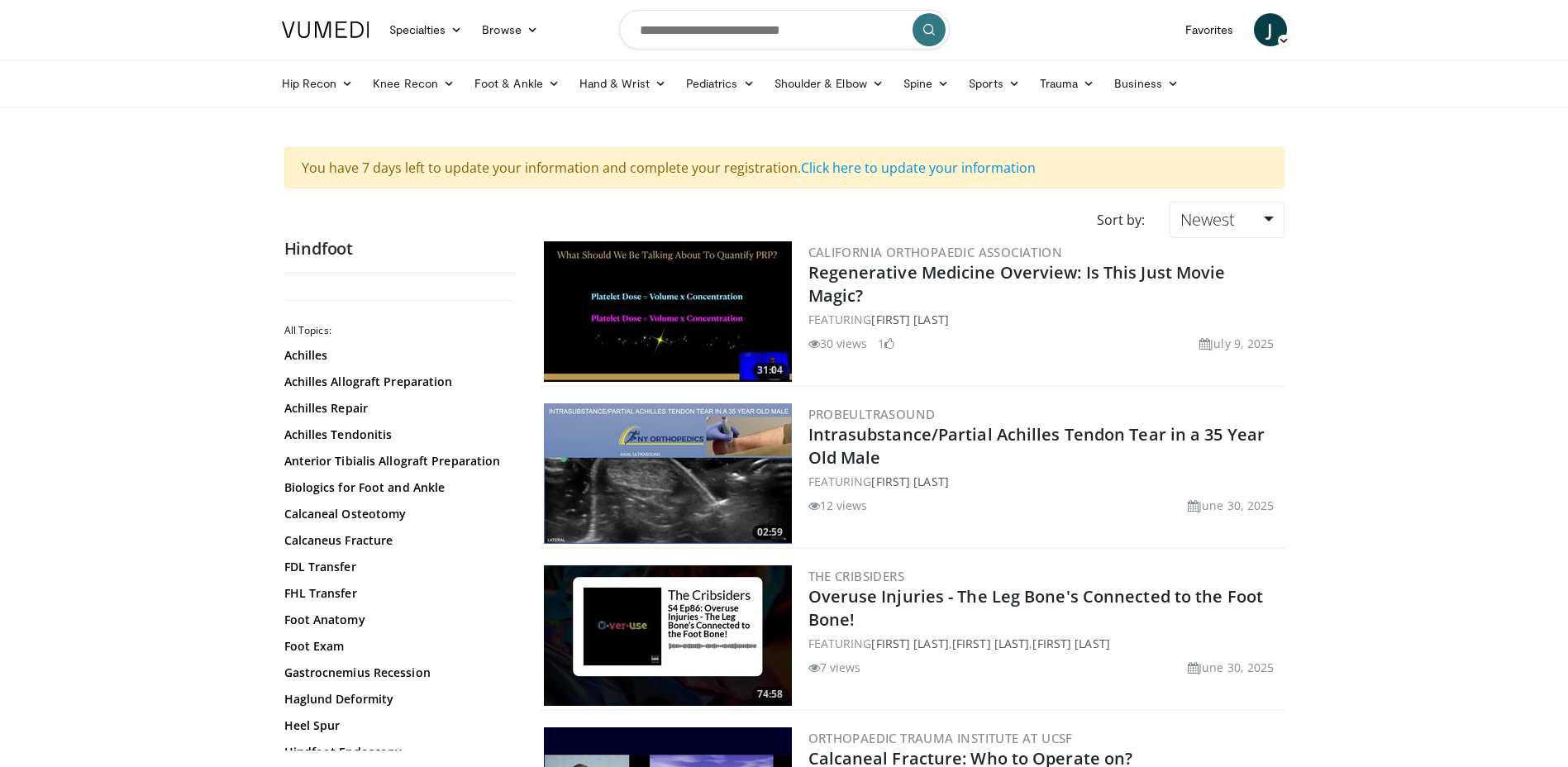 scroll, scrollTop: 0, scrollLeft: 0, axis: both 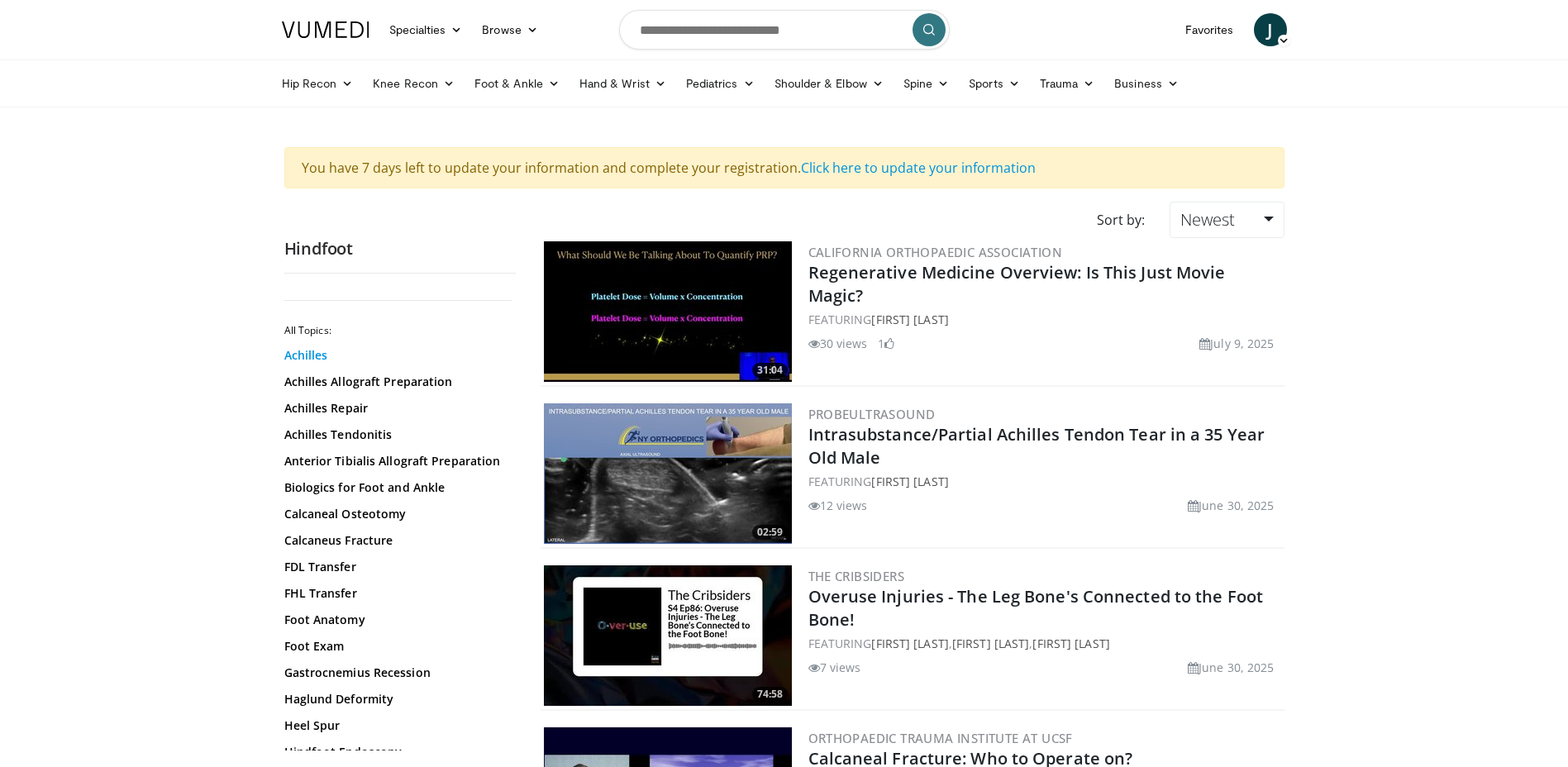 click on "Achilles" at bounding box center [396, 355] 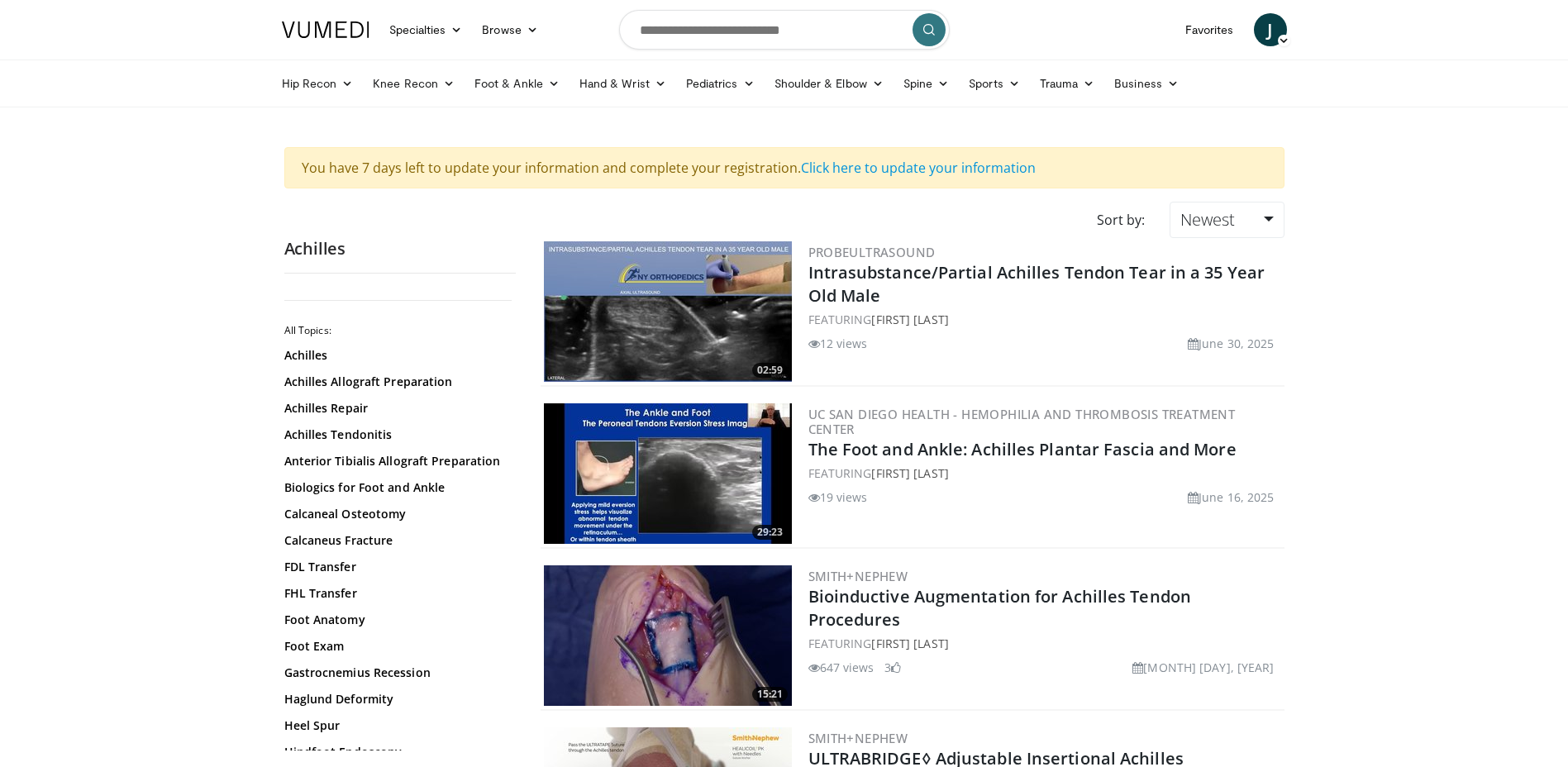 scroll, scrollTop: 0, scrollLeft: 0, axis: both 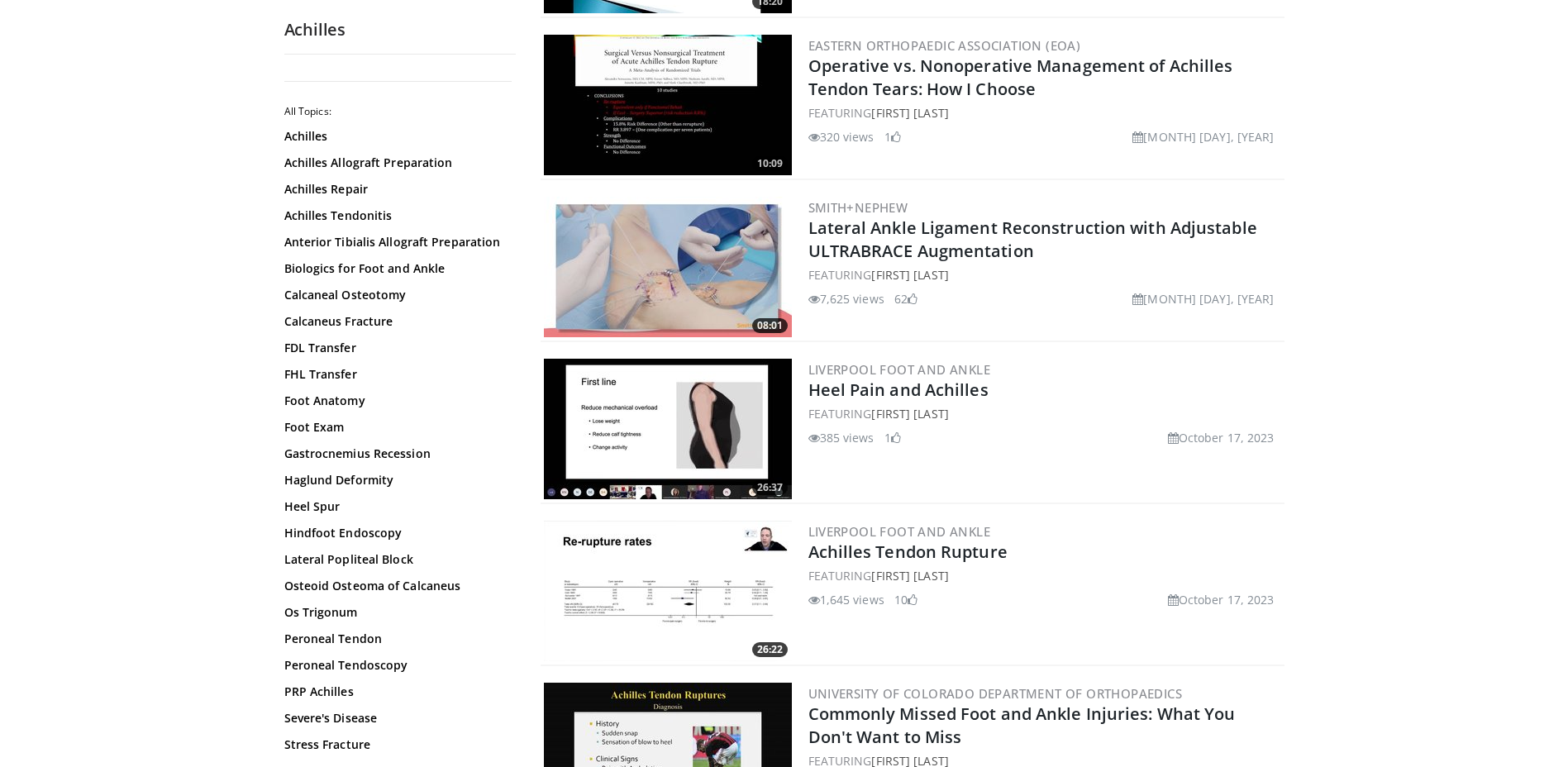 click at bounding box center (668, 591) 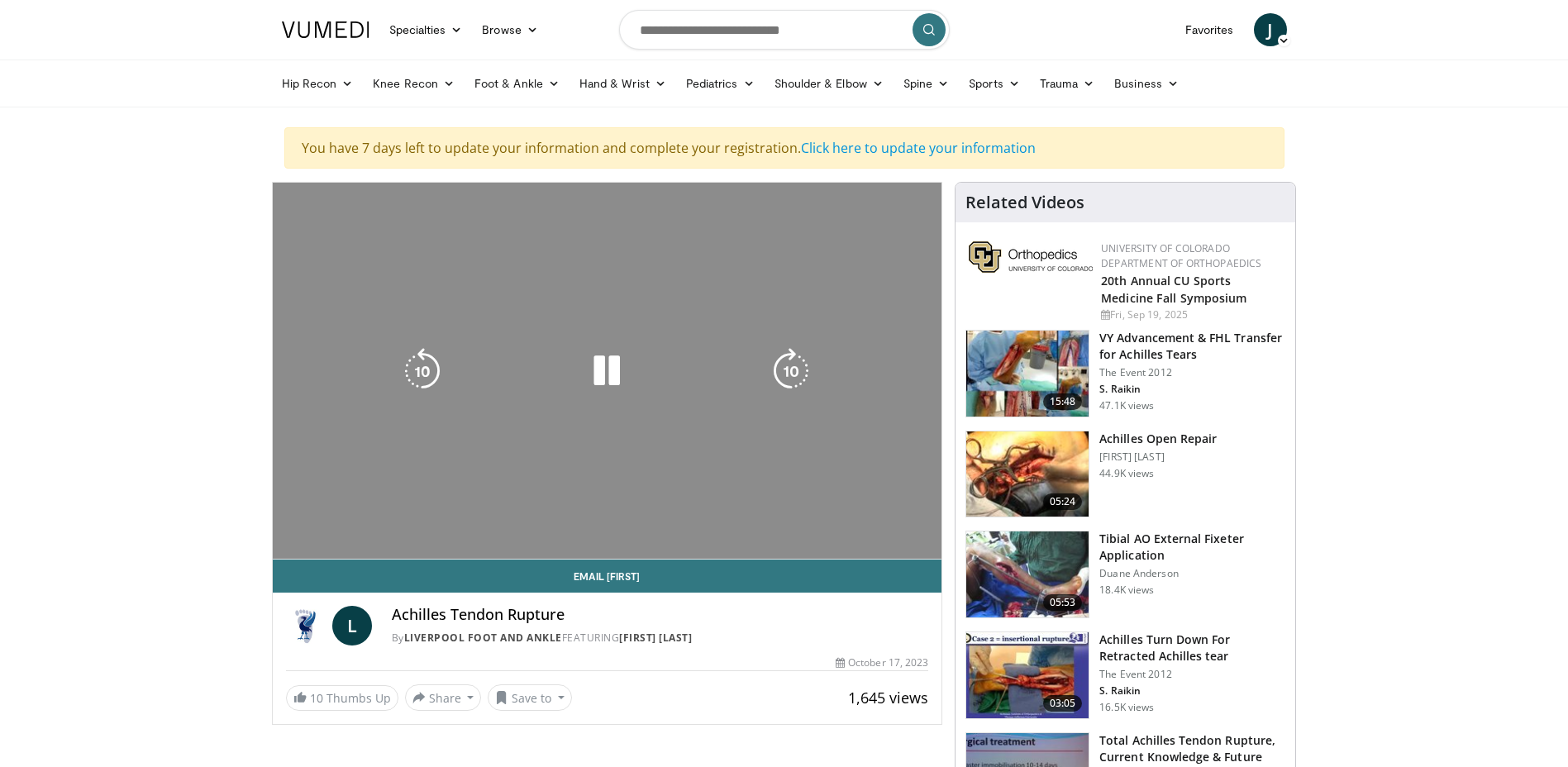 scroll, scrollTop: 0, scrollLeft: 0, axis: both 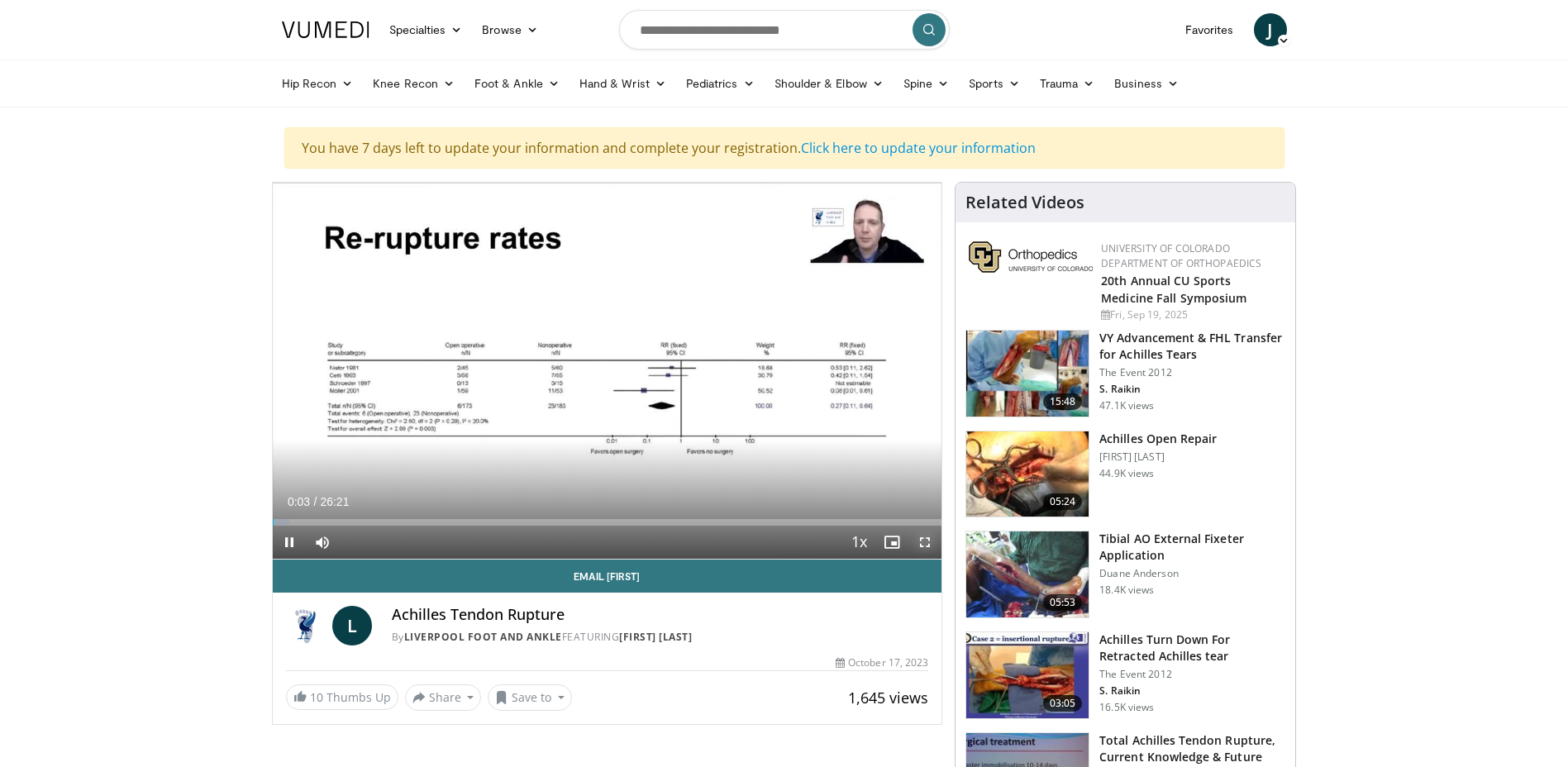 click at bounding box center [925, 542] 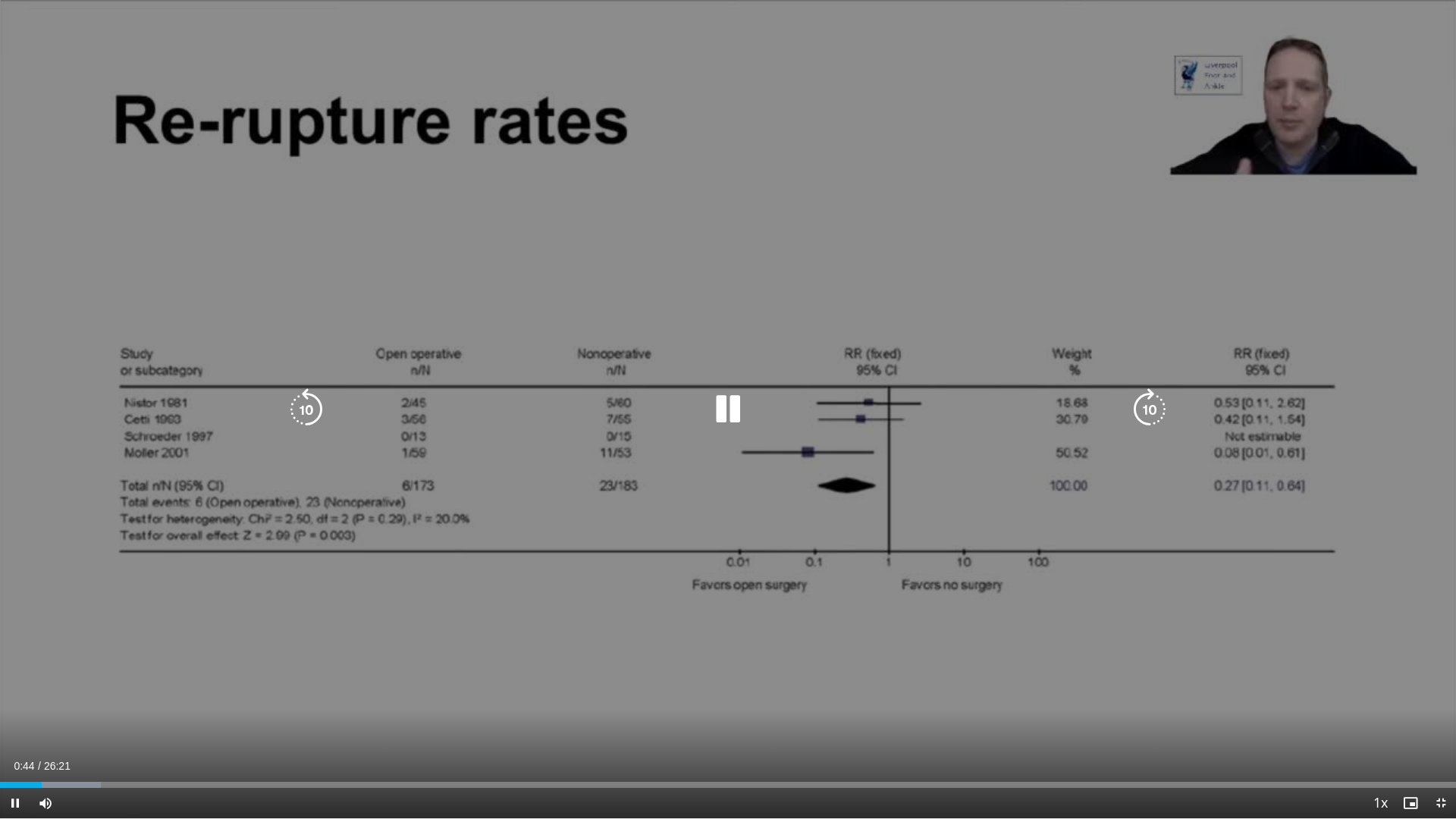 click on "10 seconds
Tap to unmute" at bounding box center (728, 409) 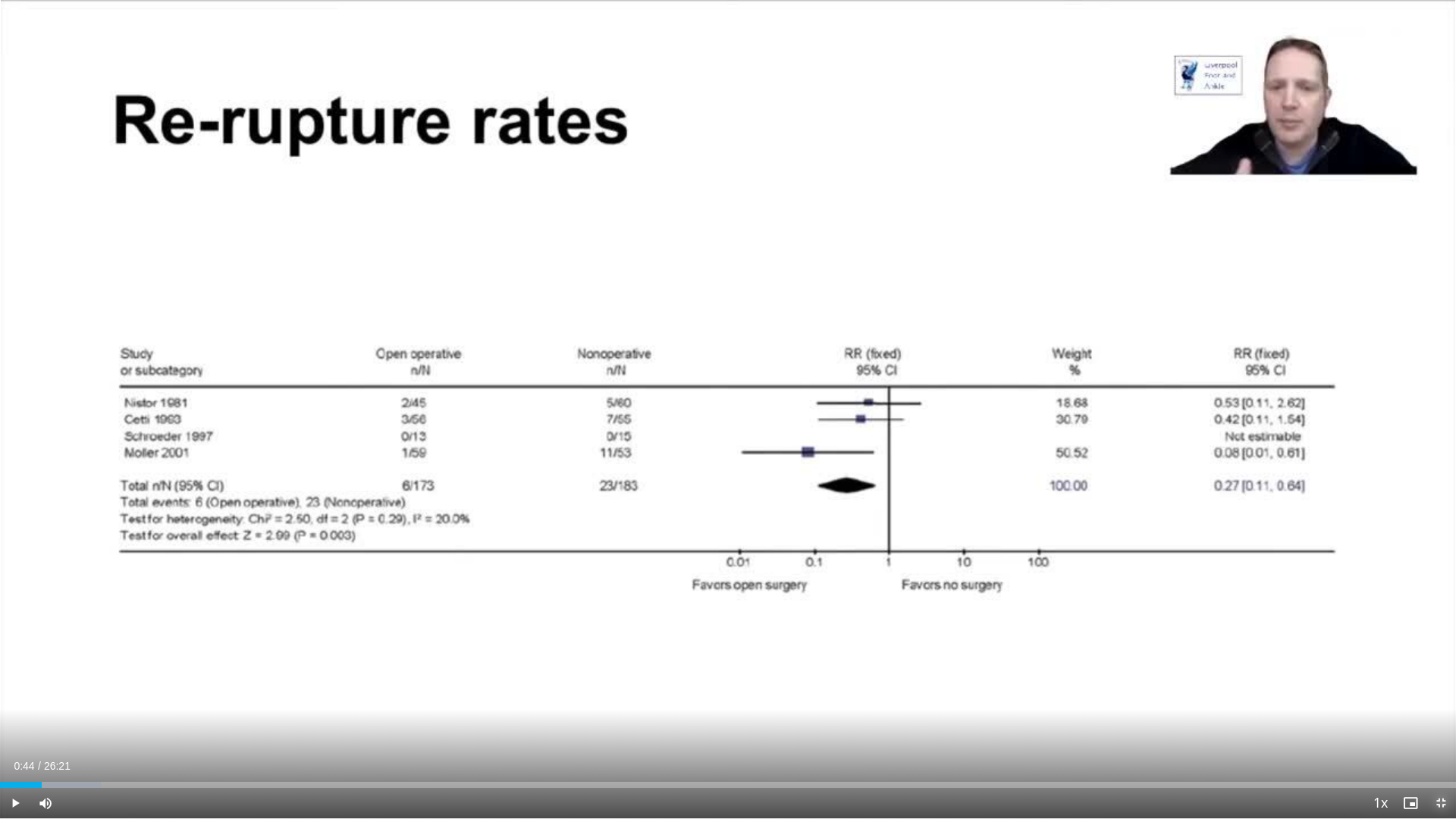 click at bounding box center [1441, 803] 